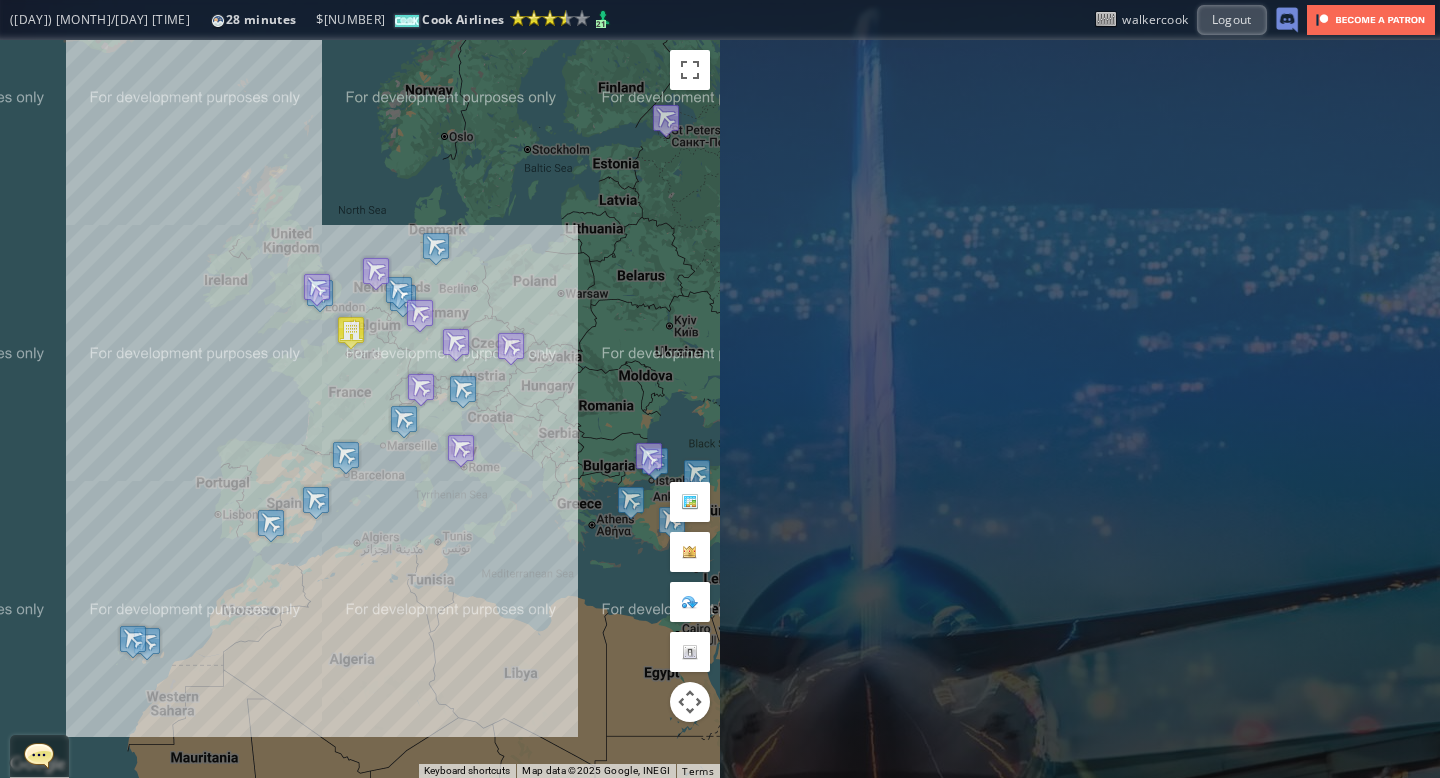 scroll, scrollTop: 0, scrollLeft: 0, axis: both 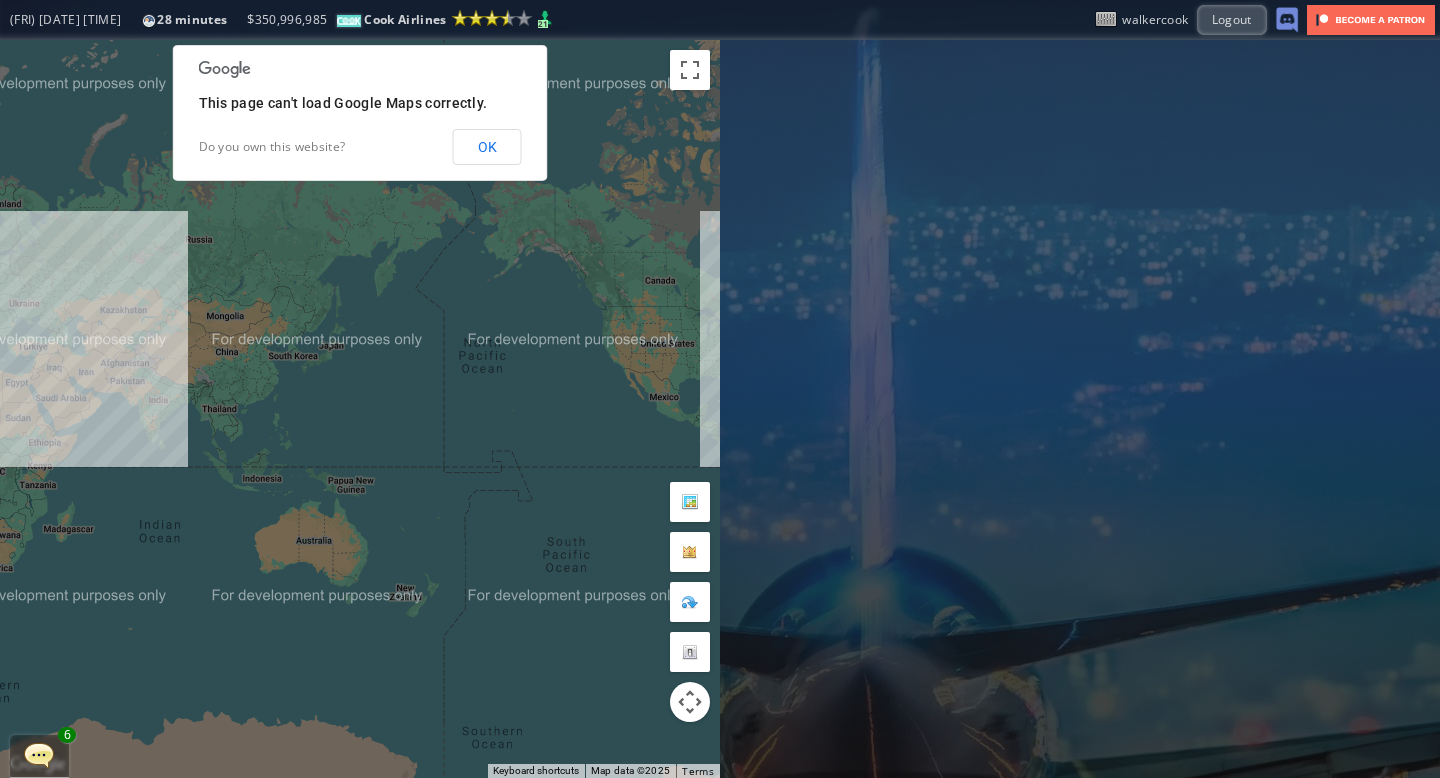 click on "OK" at bounding box center (487, 147) 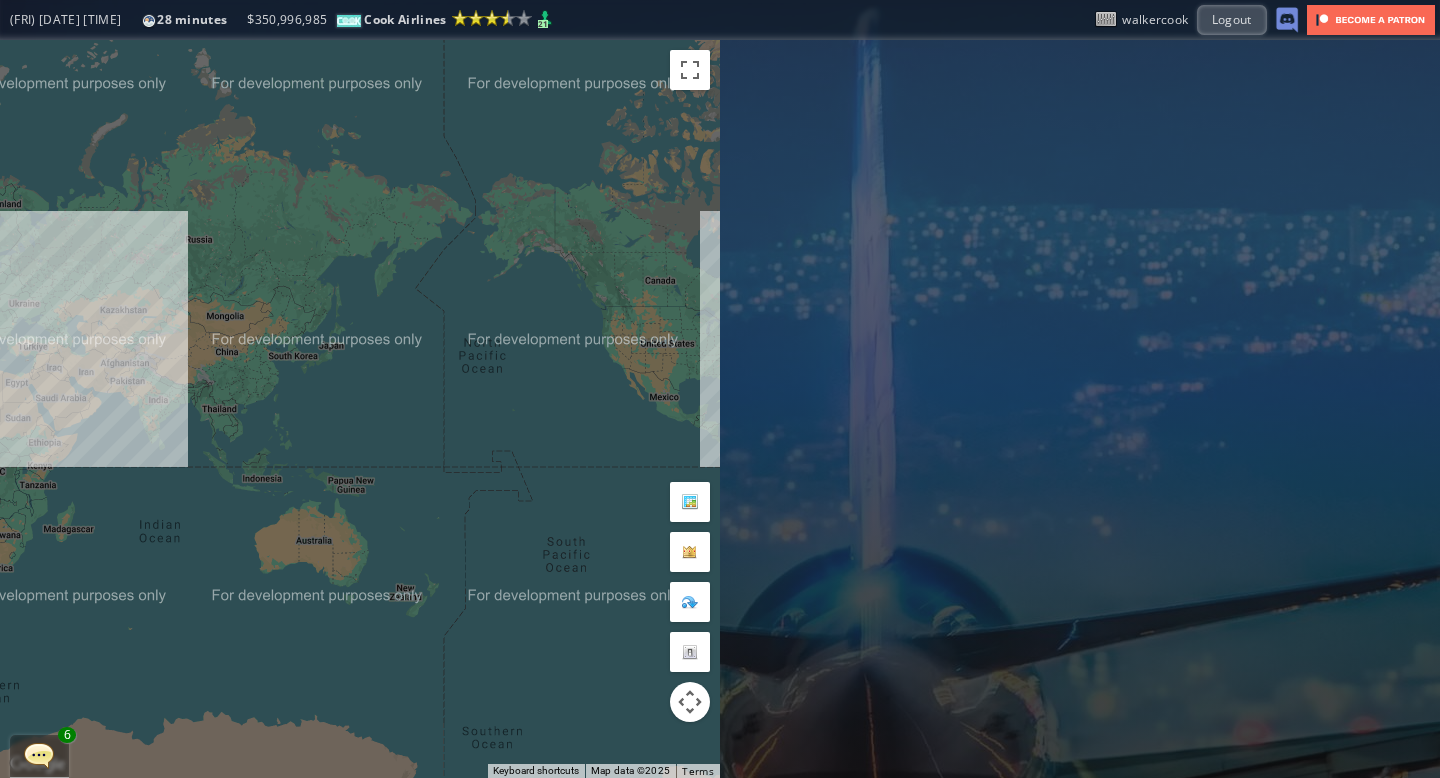 click at bounding box center [39, 755] 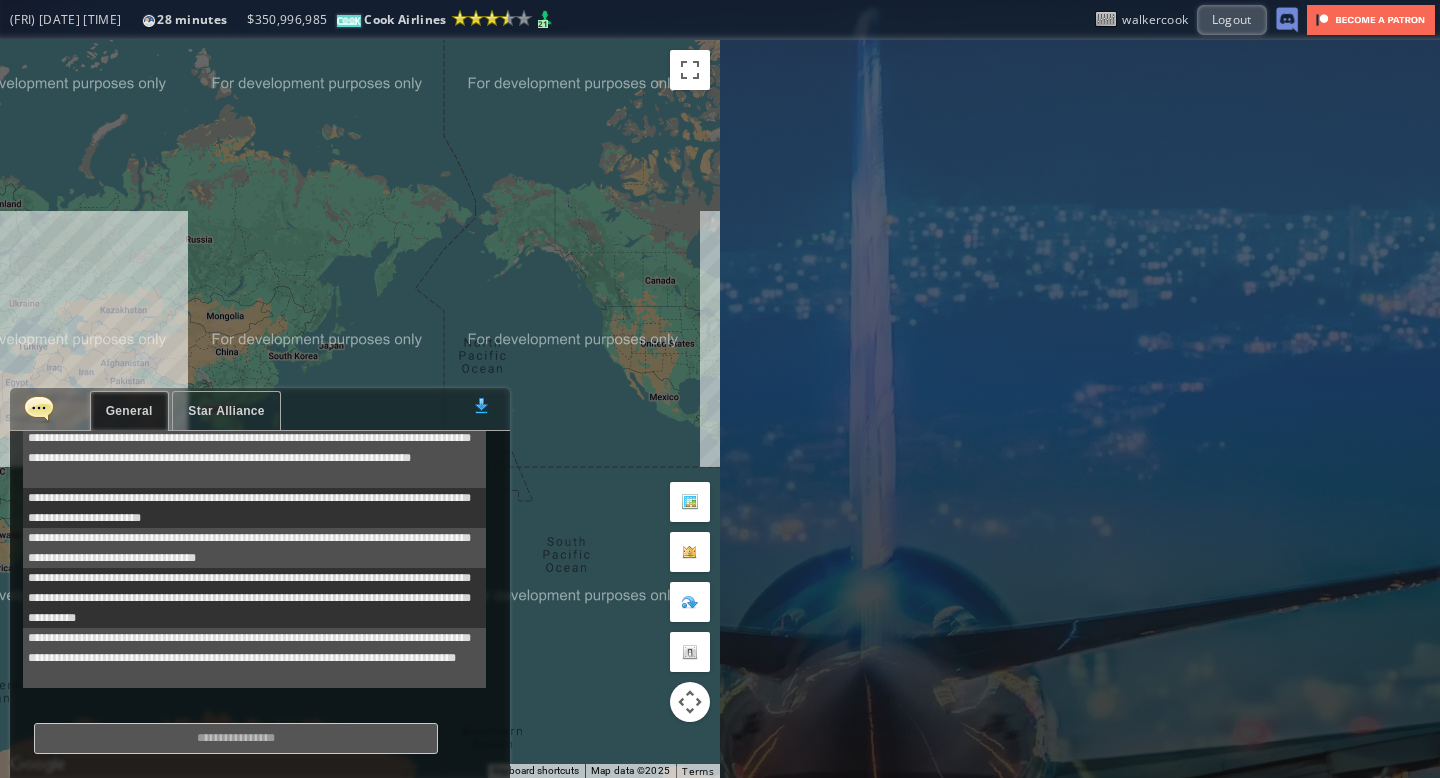 scroll, scrollTop: 678, scrollLeft: 0, axis: vertical 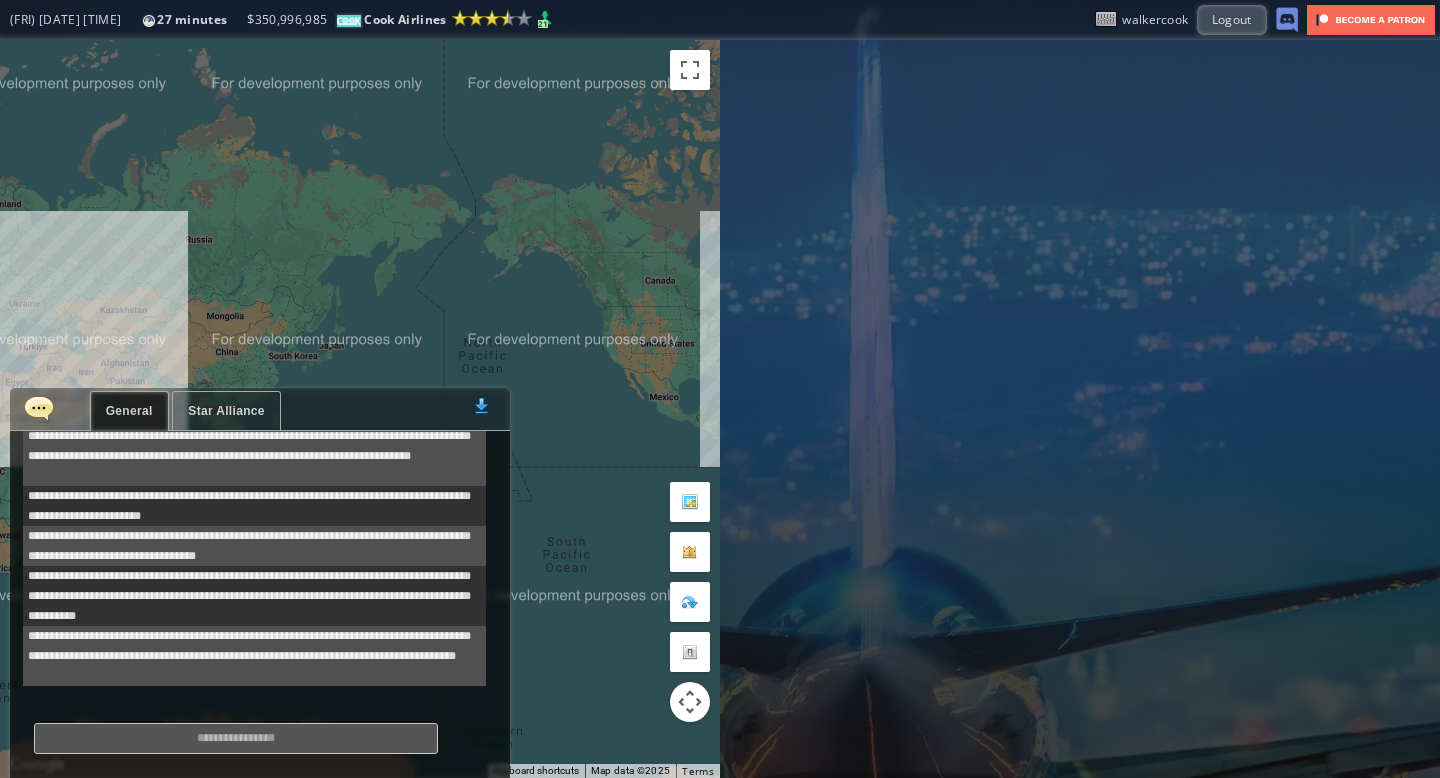 click on "**********" at bounding box center (254, 446) 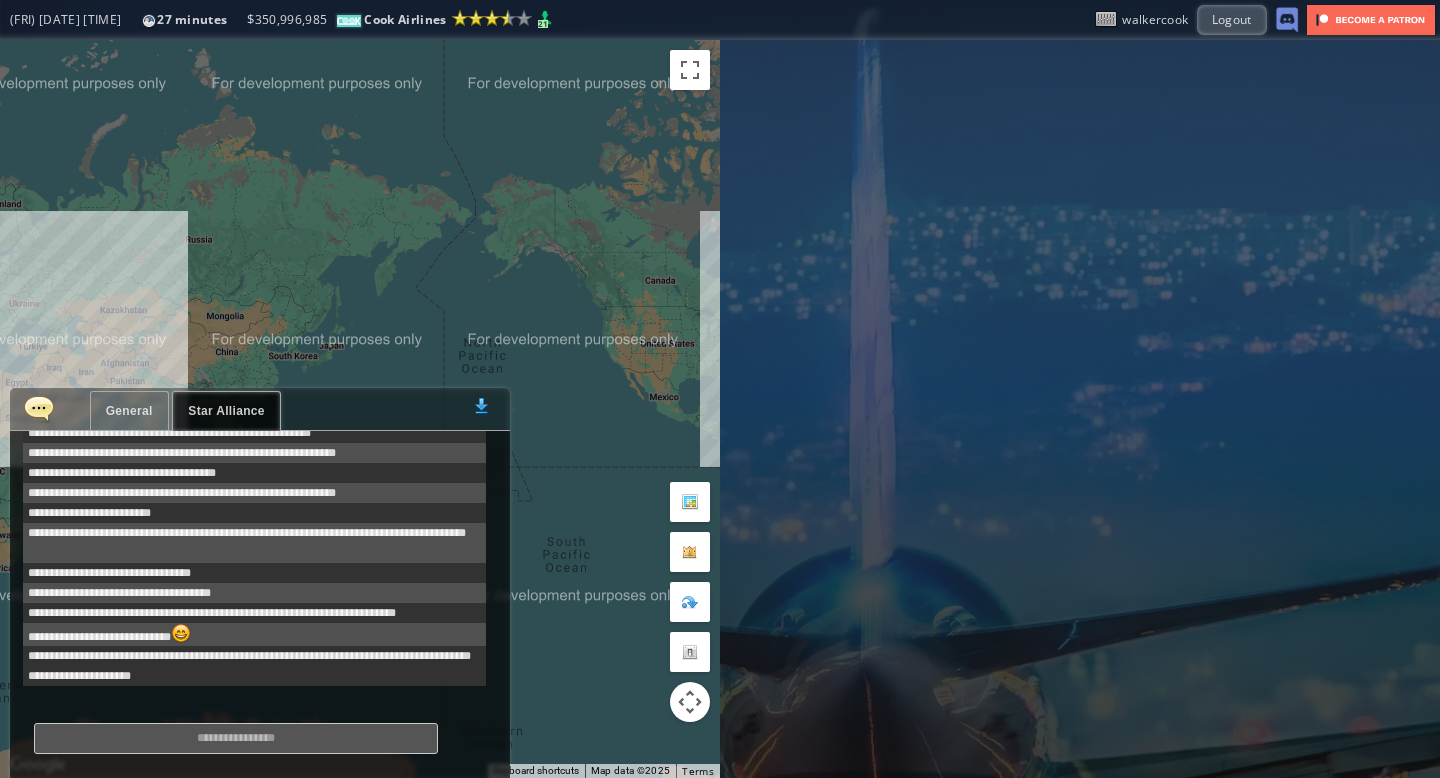 click on "General" at bounding box center [129, 411] 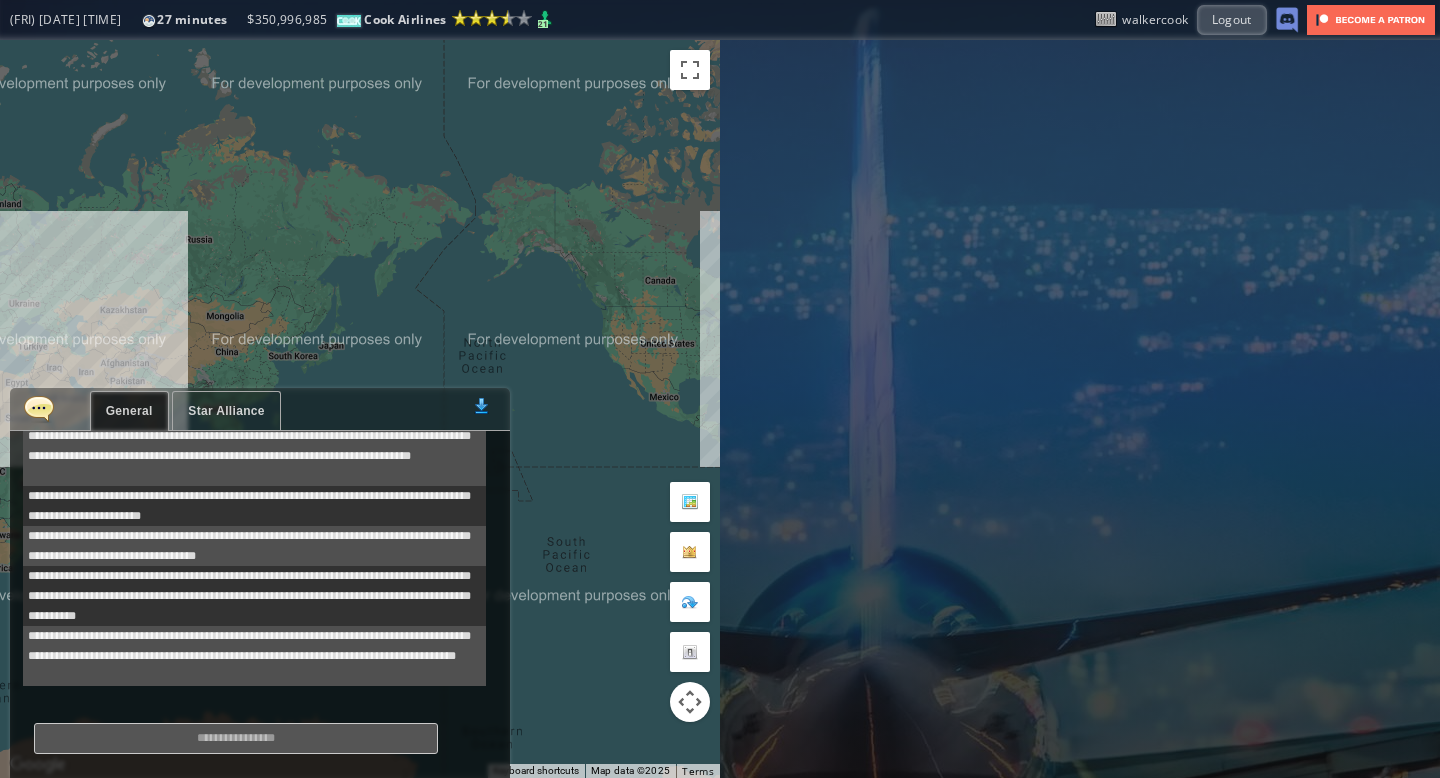click at bounding box center [39, 408] 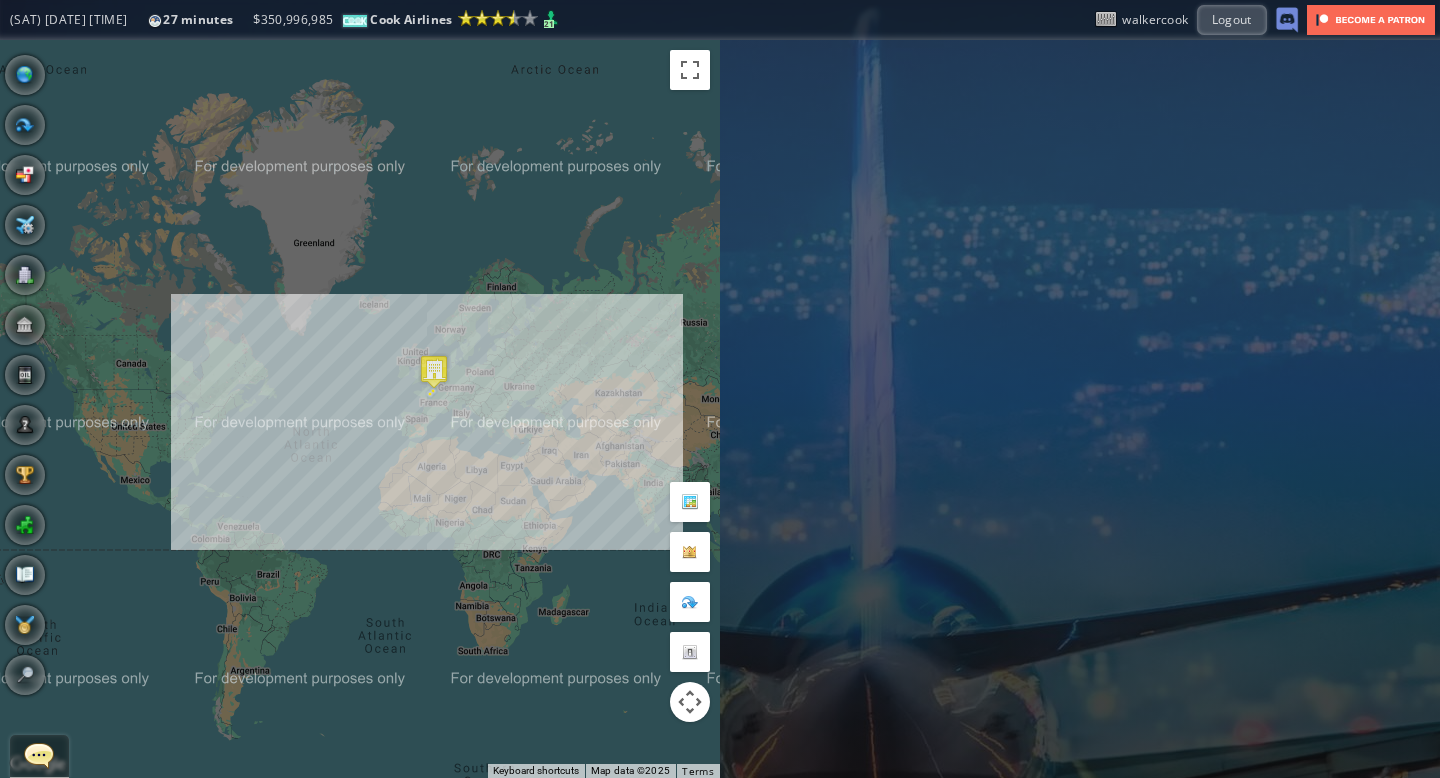 drag, startPoint x: 168, startPoint y: 344, endPoint x: 666, endPoint y: 441, distance: 507.35886 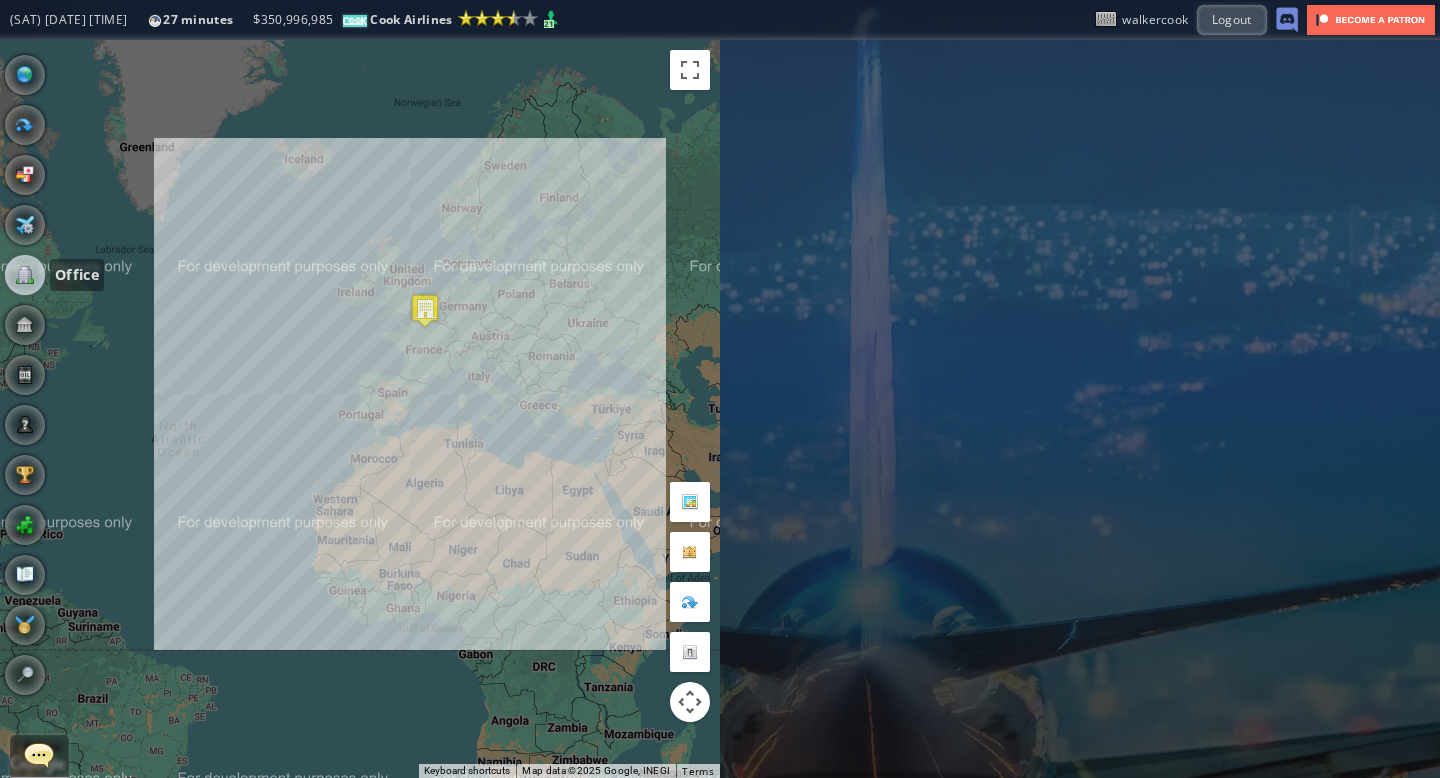 click at bounding box center [25, 275] 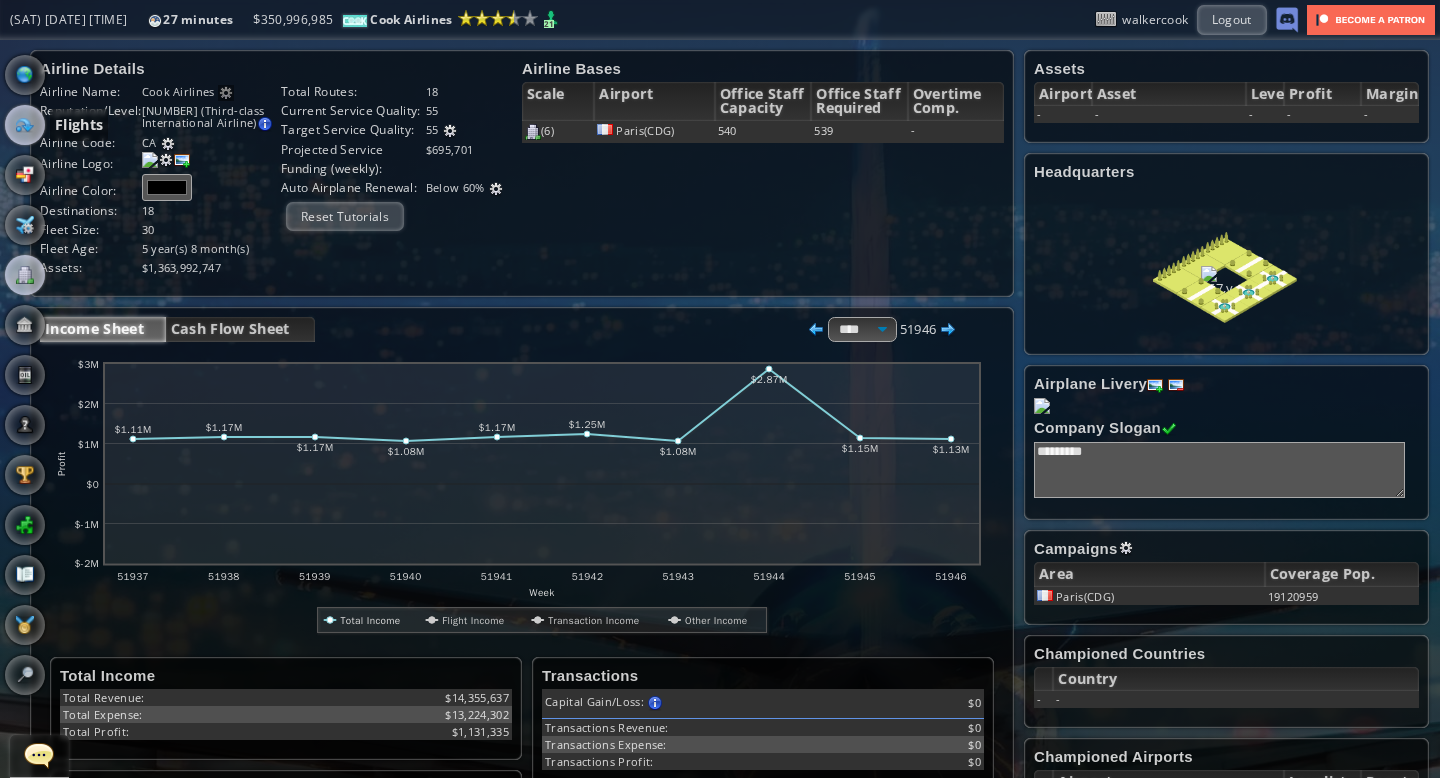 click at bounding box center (25, 125) 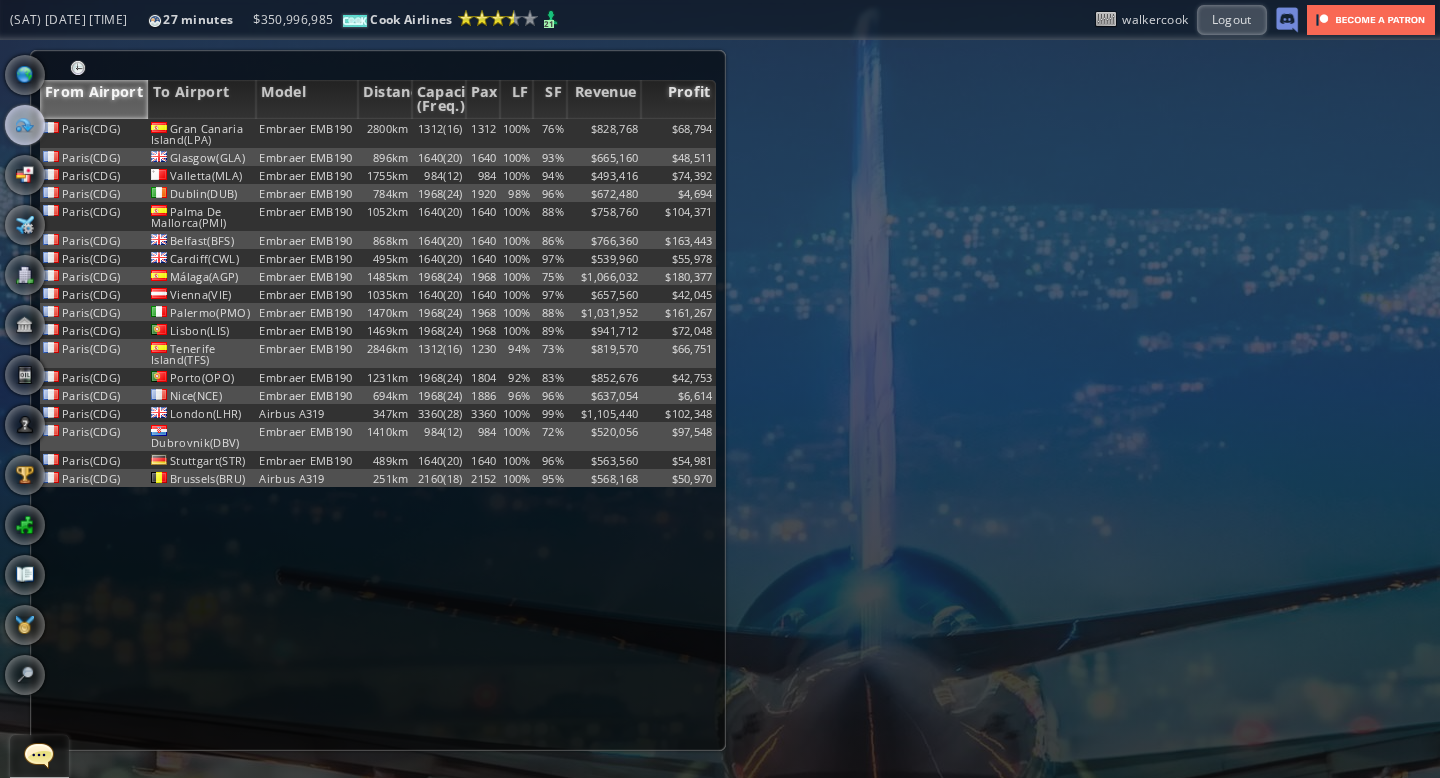 click on "Profit" at bounding box center (678, 99) 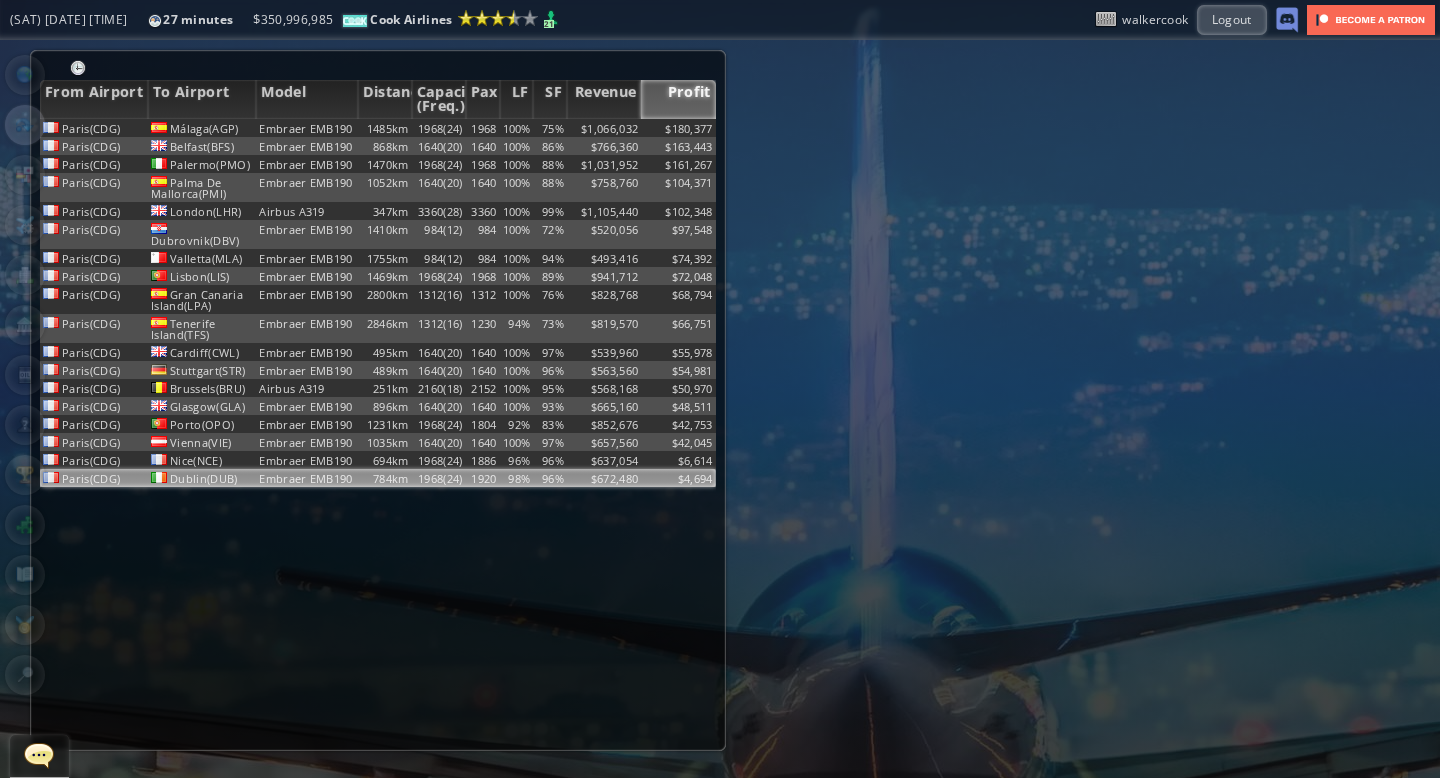 click on "1920" at bounding box center [483, 128] 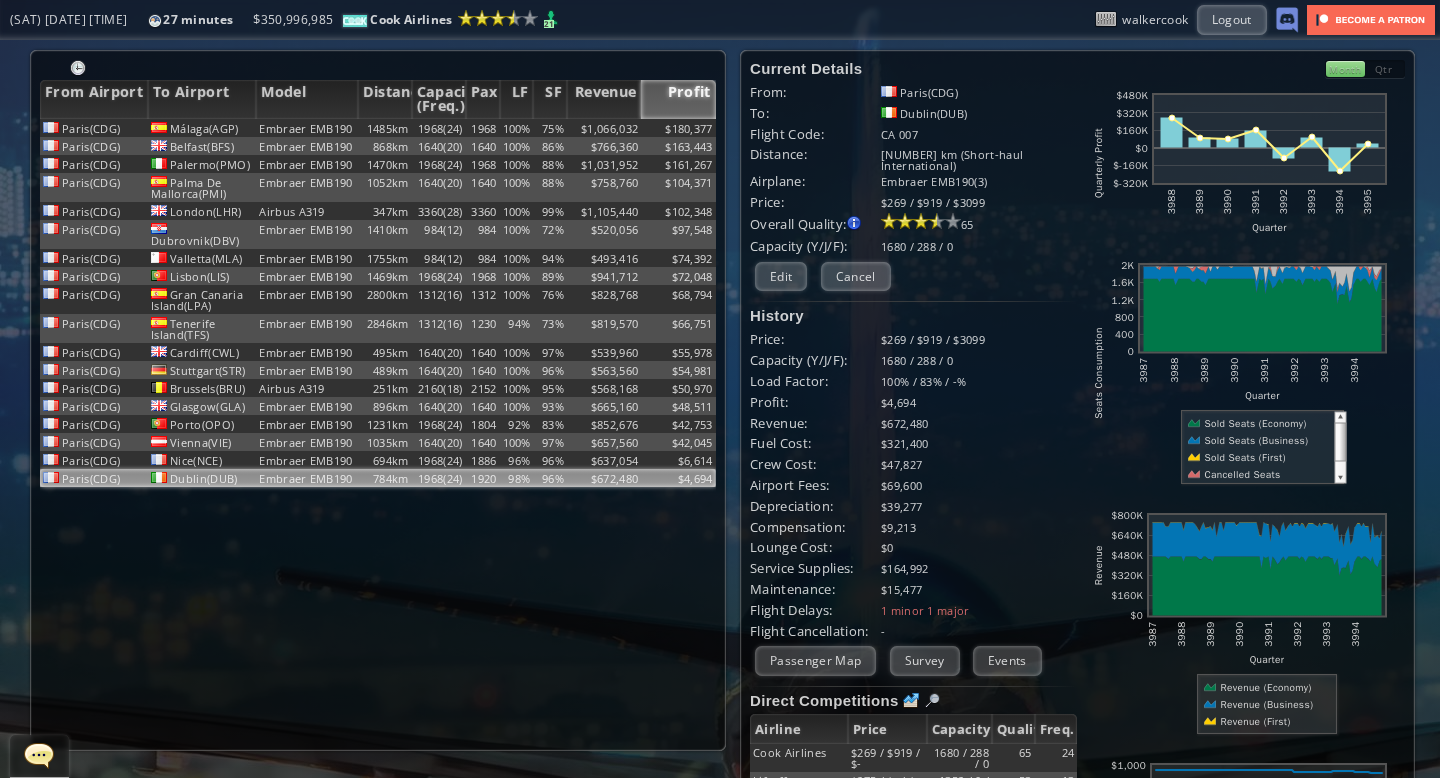 click on "Month" at bounding box center [1345, 69] 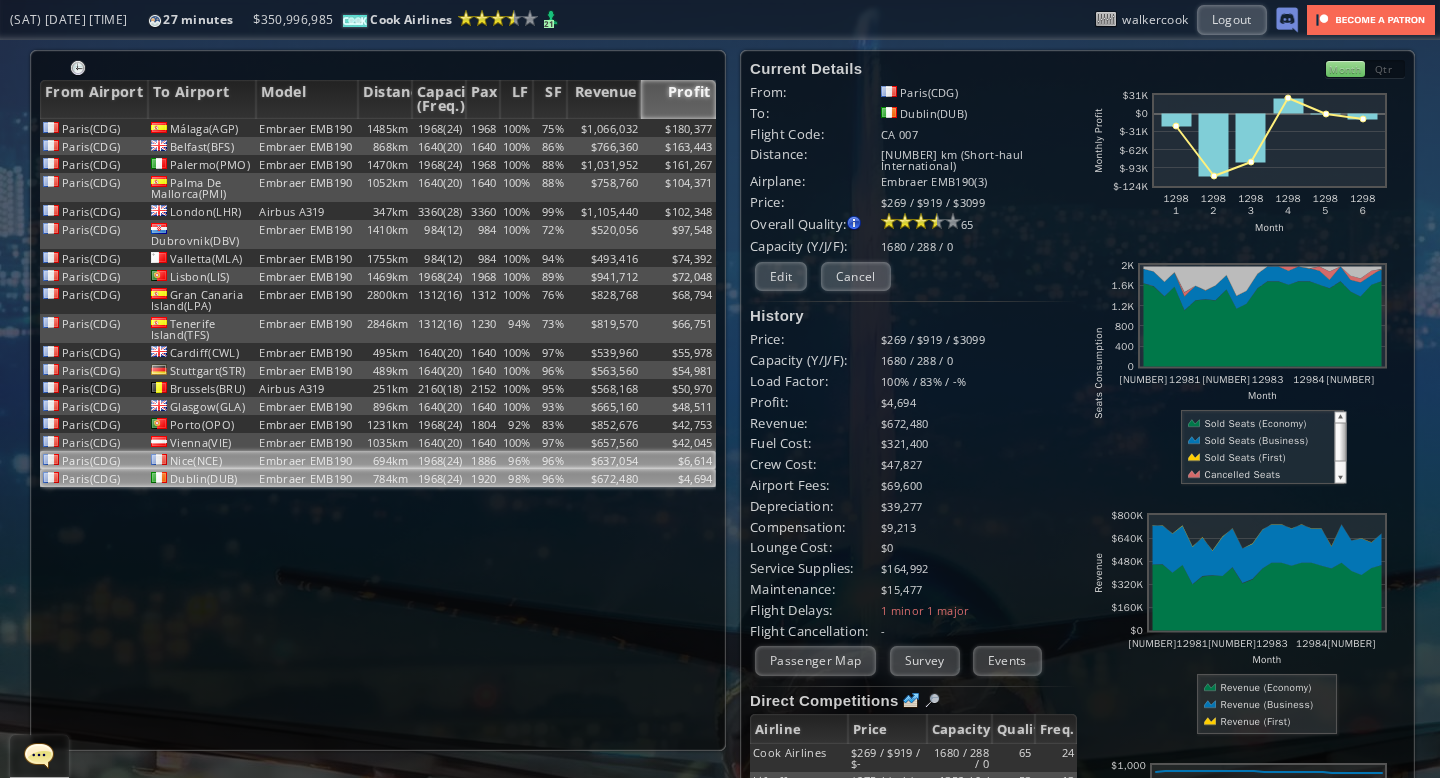 click on "96%" at bounding box center (517, 128) 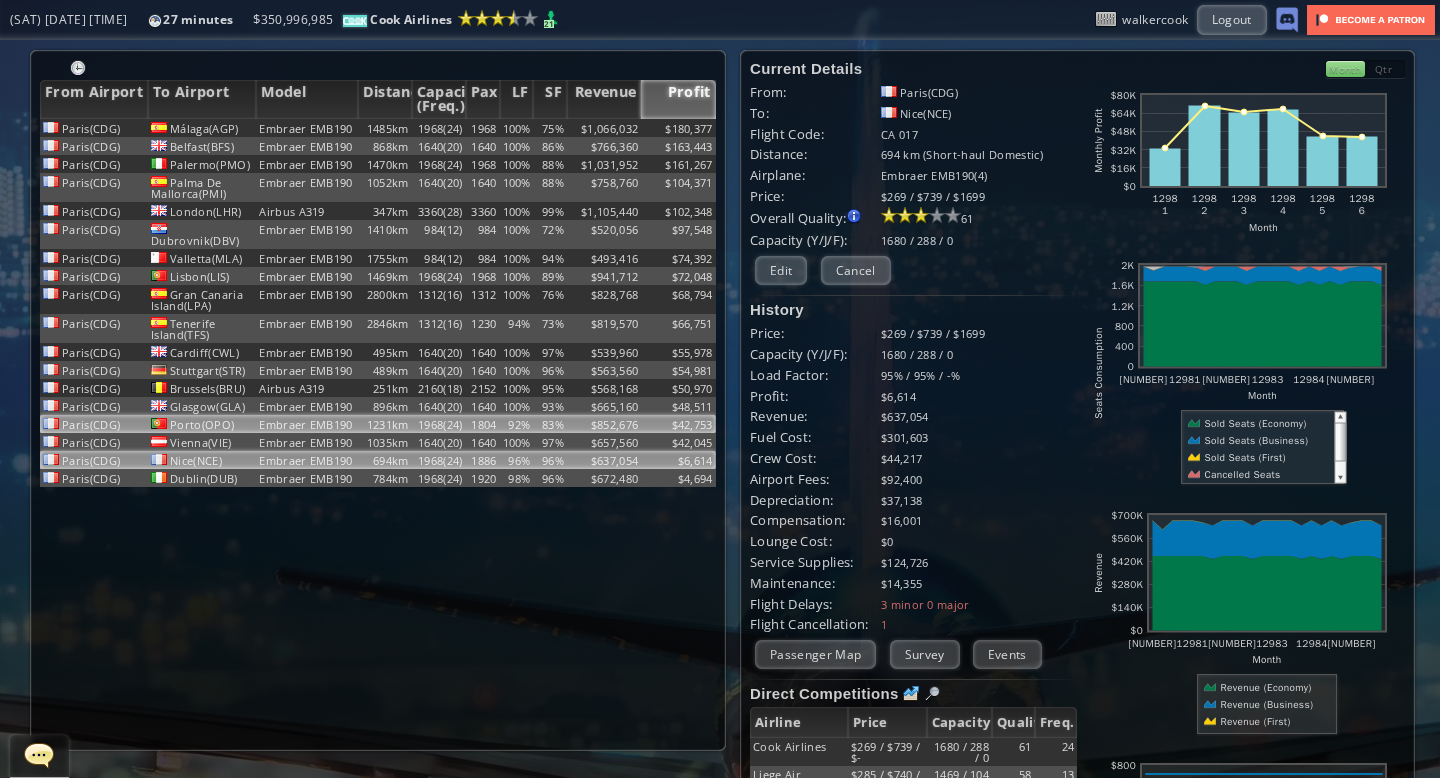 click on "92%" at bounding box center (517, 128) 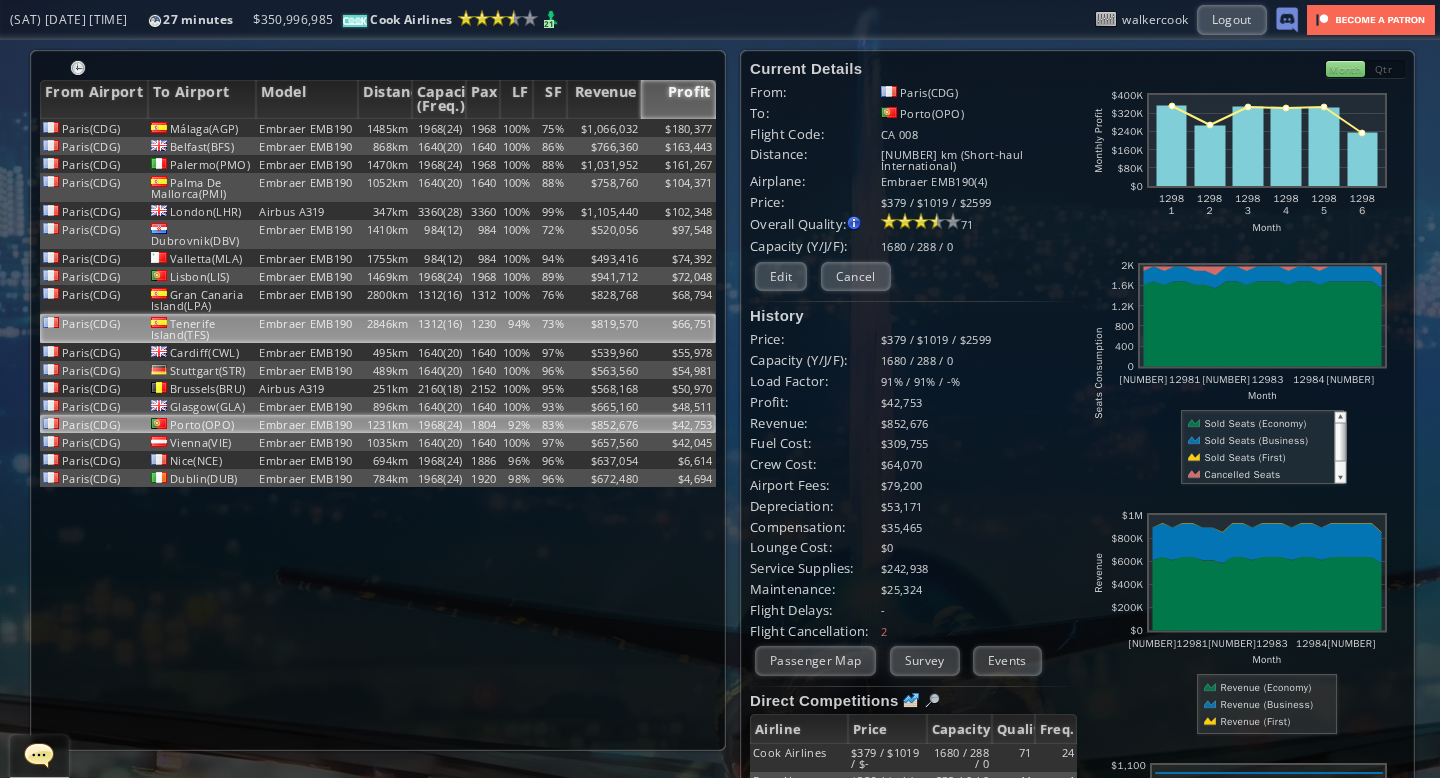 click on "94%" at bounding box center [517, 128] 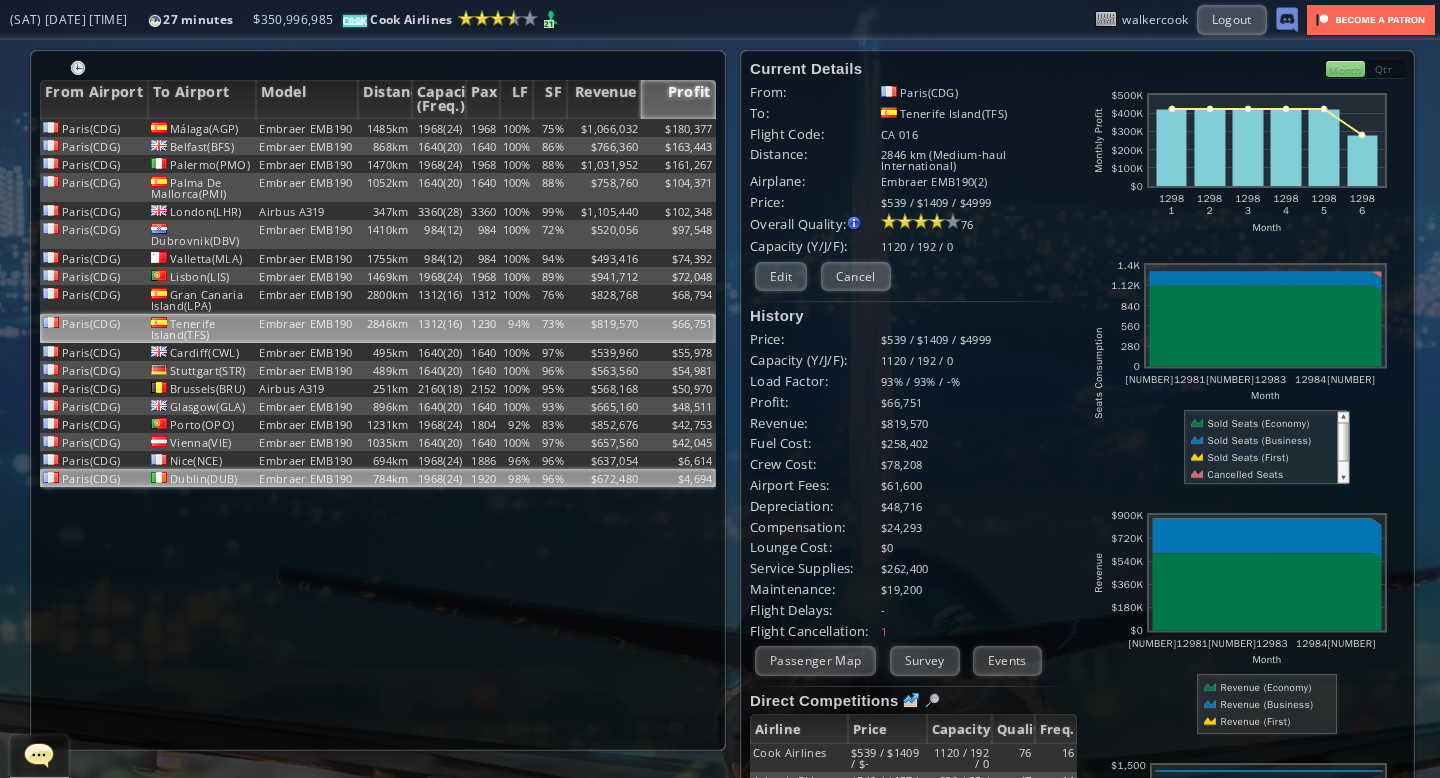 click on "98%" at bounding box center [517, 128] 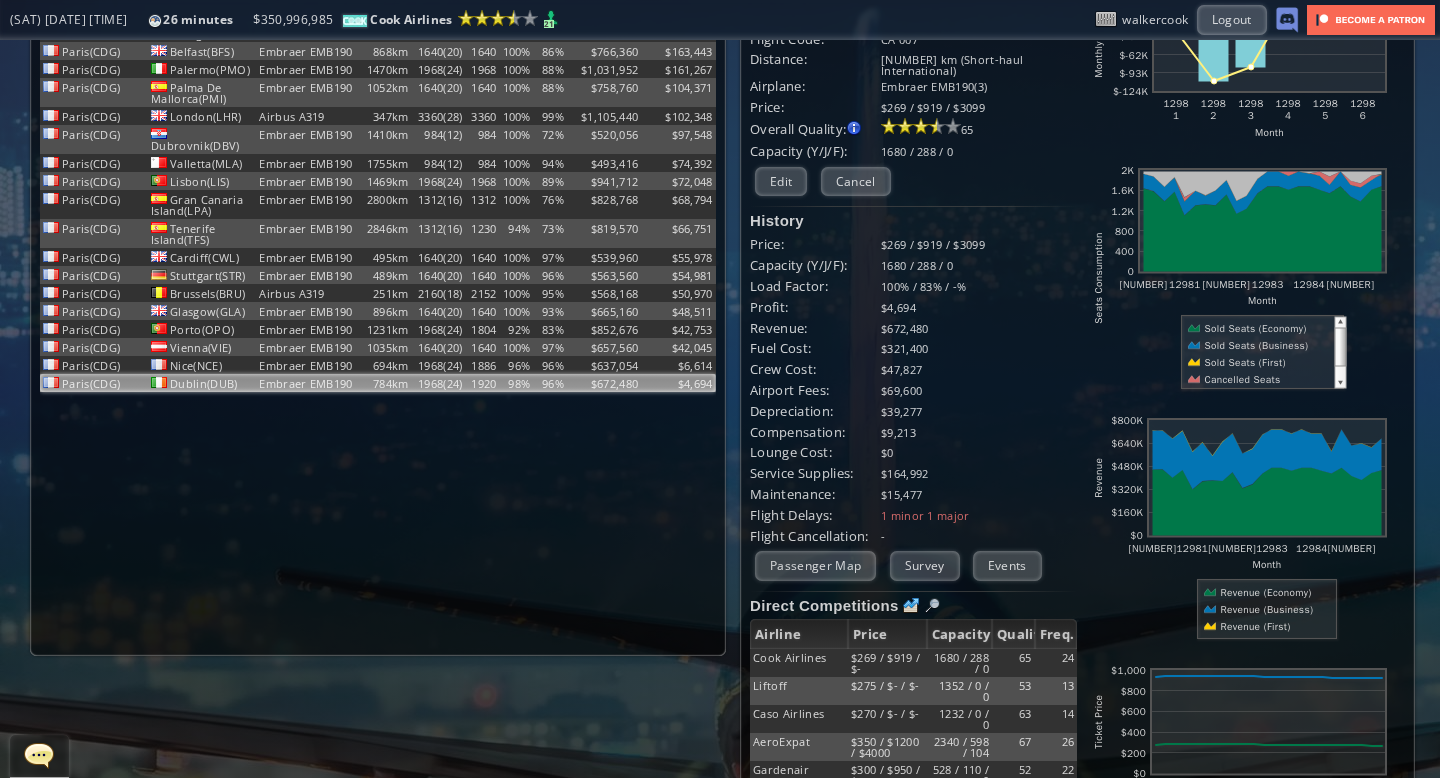 scroll, scrollTop: 0, scrollLeft: 0, axis: both 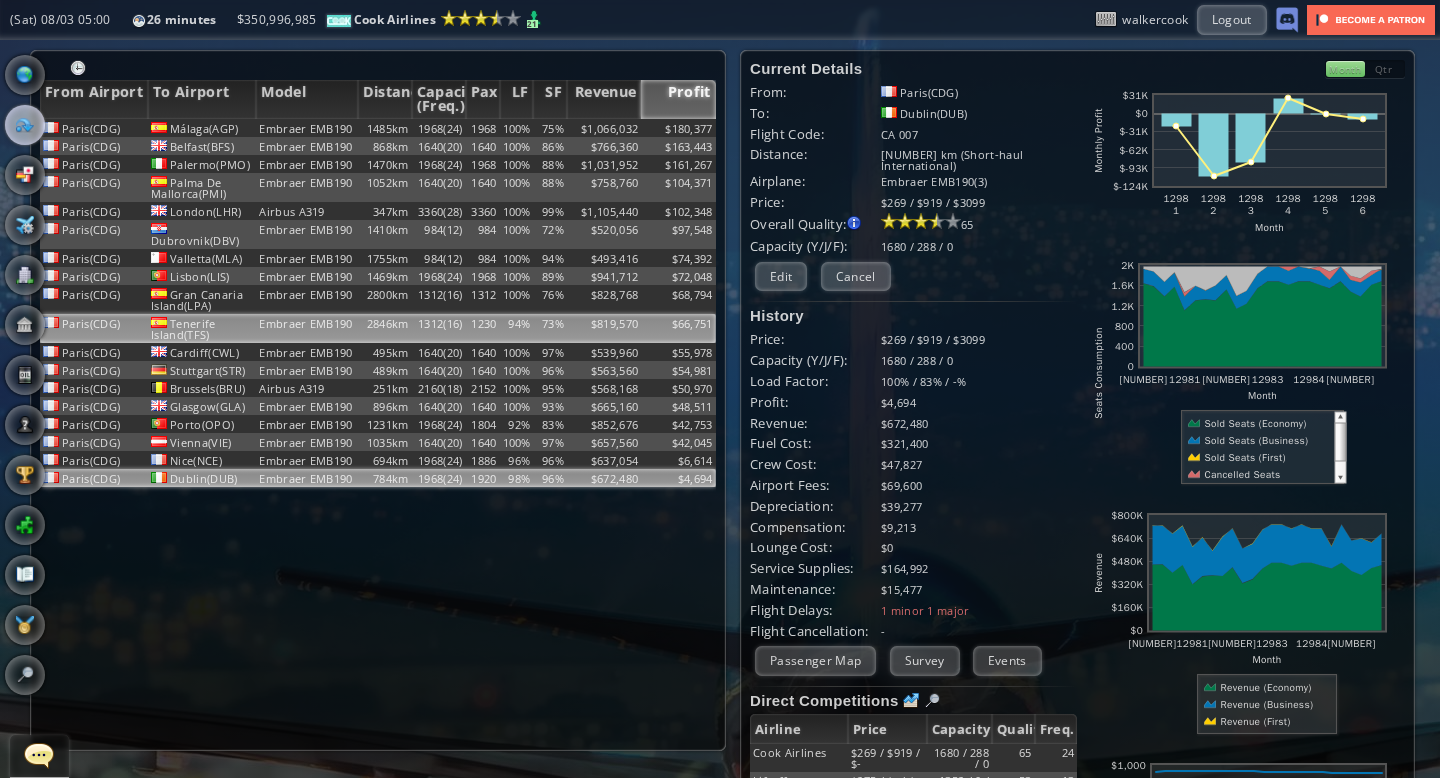 click on "1230" at bounding box center [483, 128] 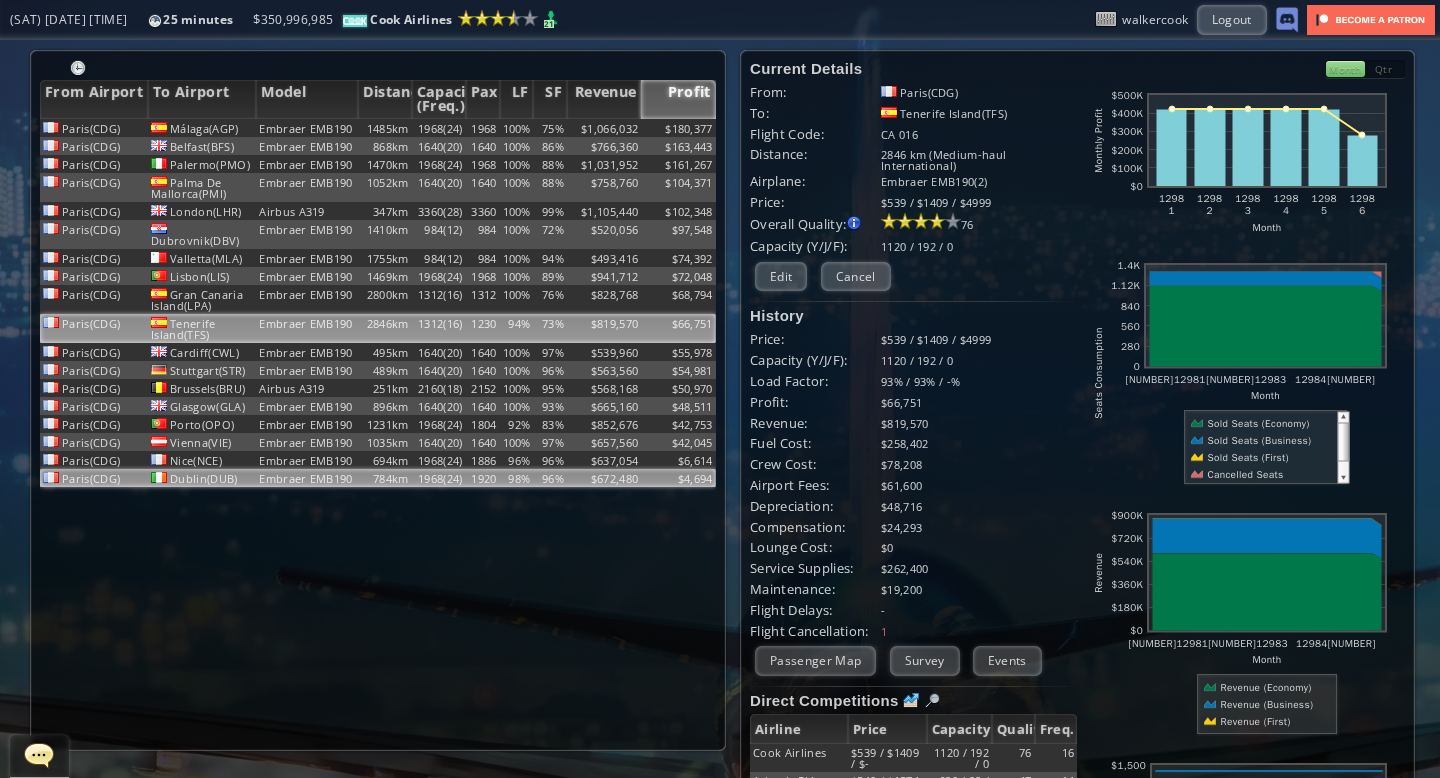 click on "$672,480" at bounding box center [604, 128] 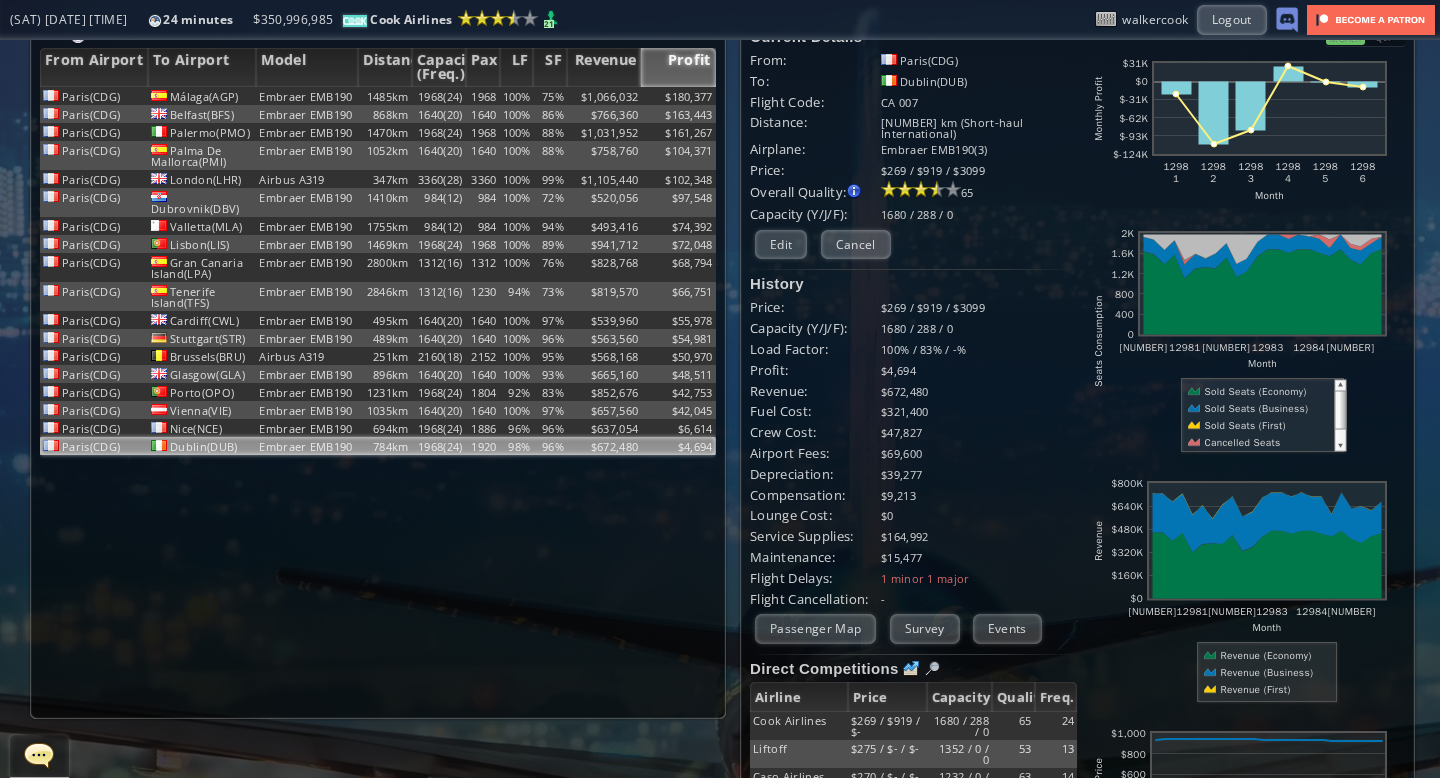 scroll, scrollTop: 0, scrollLeft: 0, axis: both 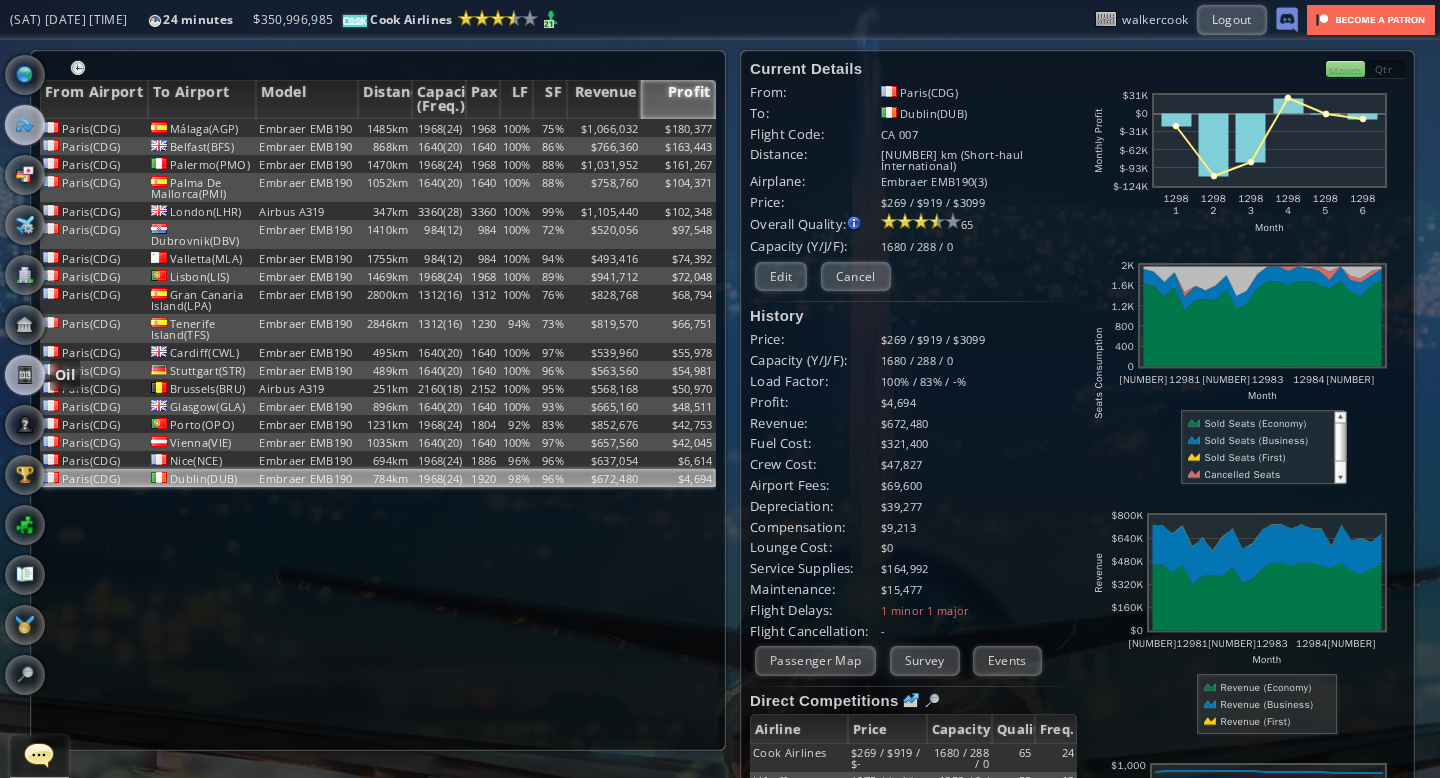 click at bounding box center (25, 375) 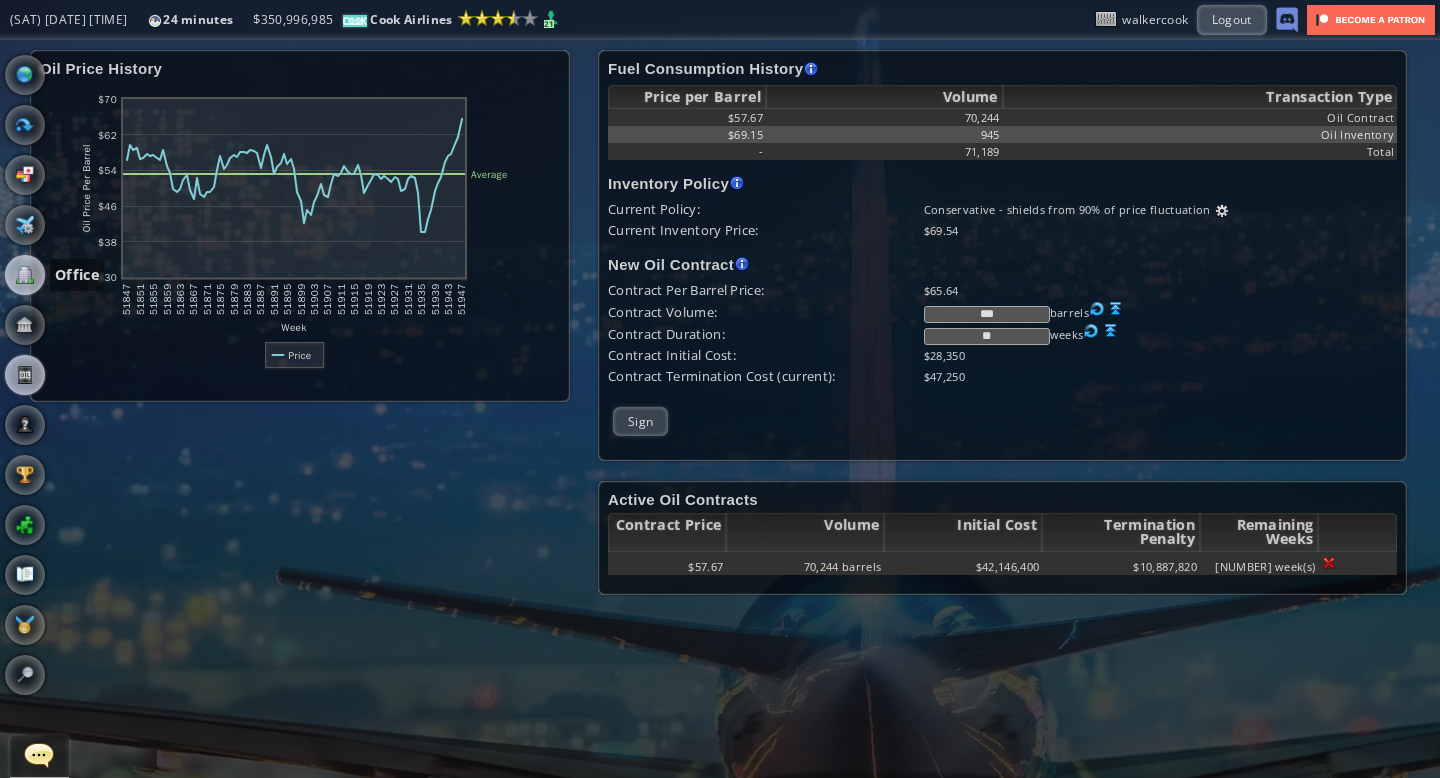 click at bounding box center [25, 275] 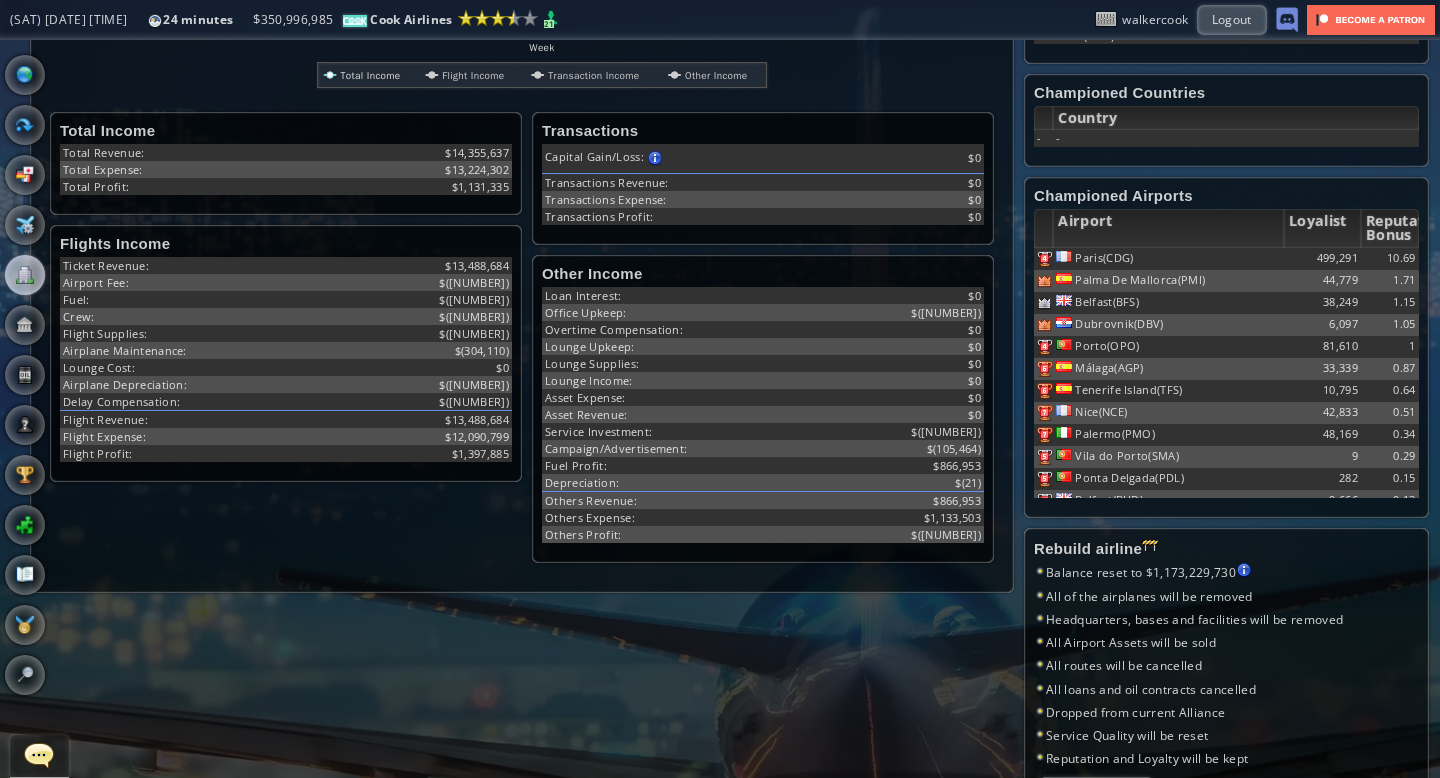 scroll, scrollTop: 554, scrollLeft: 0, axis: vertical 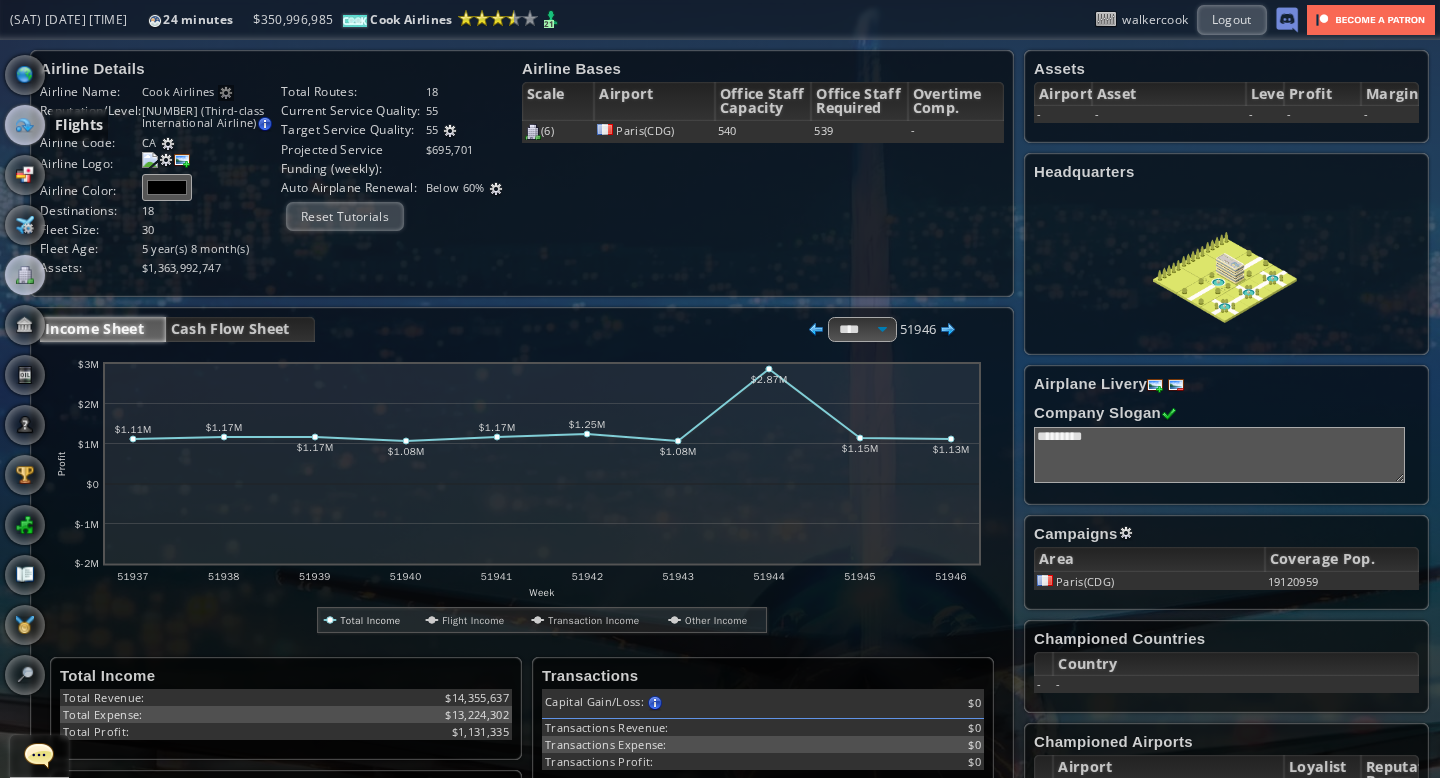 click at bounding box center [25, 125] 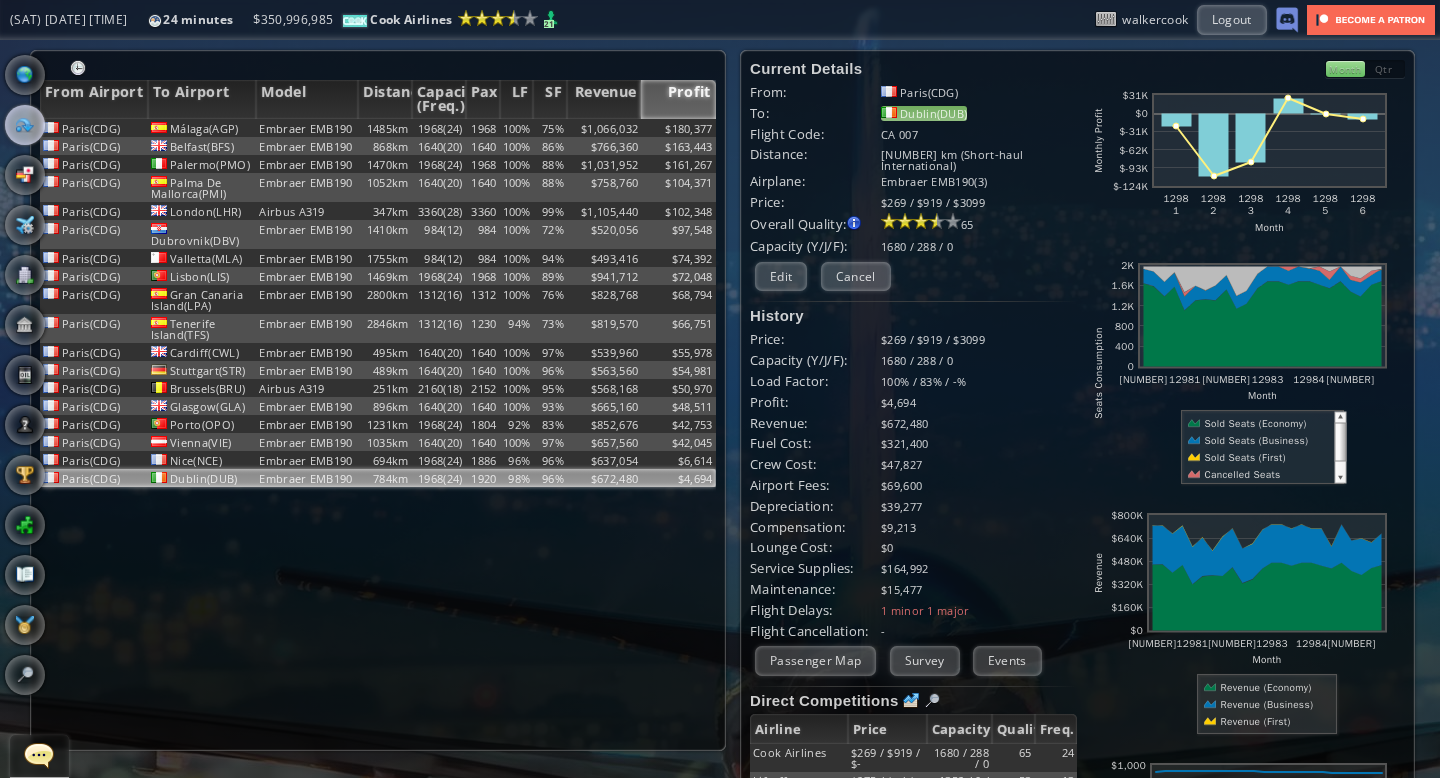 click on "Dublin(DUB)" at bounding box center (924, 113) 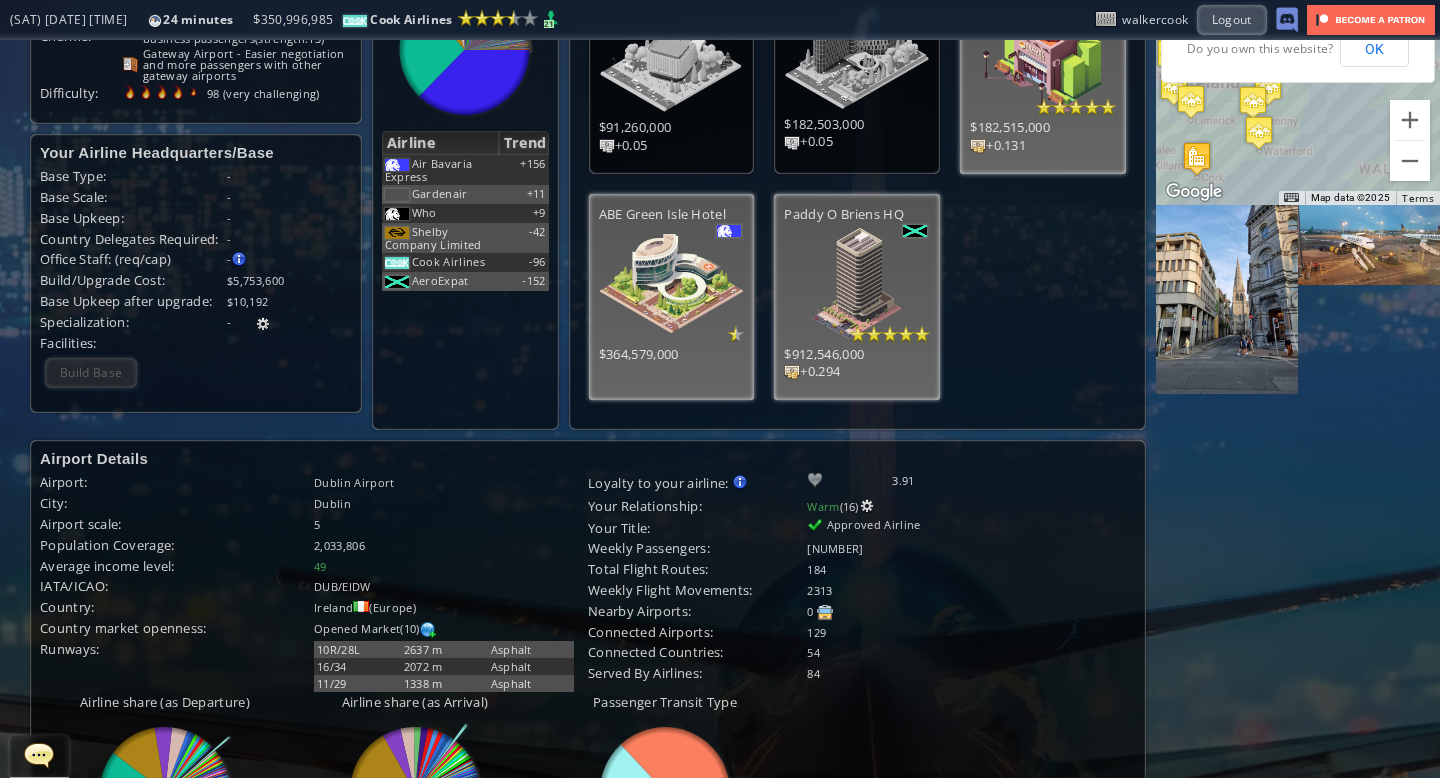 scroll, scrollTop: 0, scrollLeft: 0, axis: both 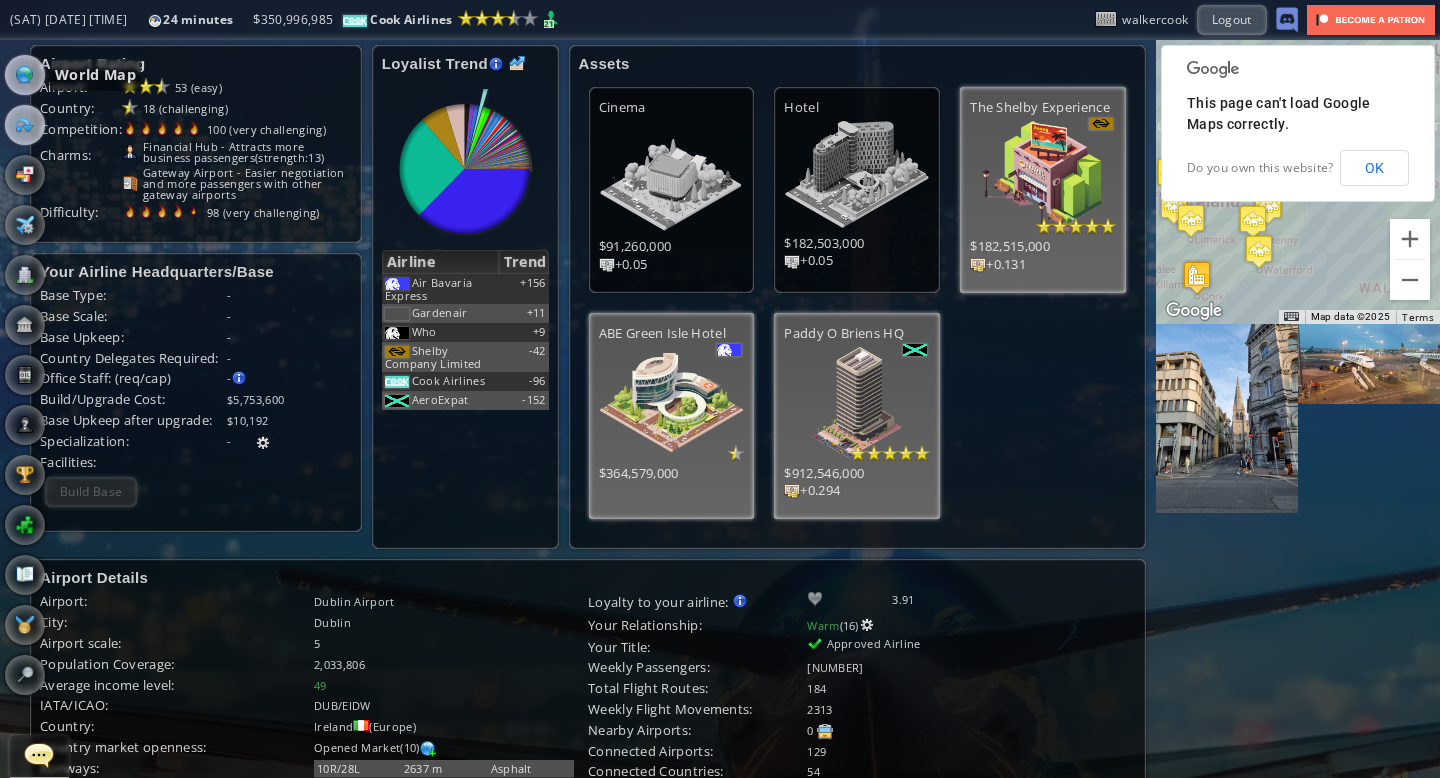 click at bounding box center (25, 75) 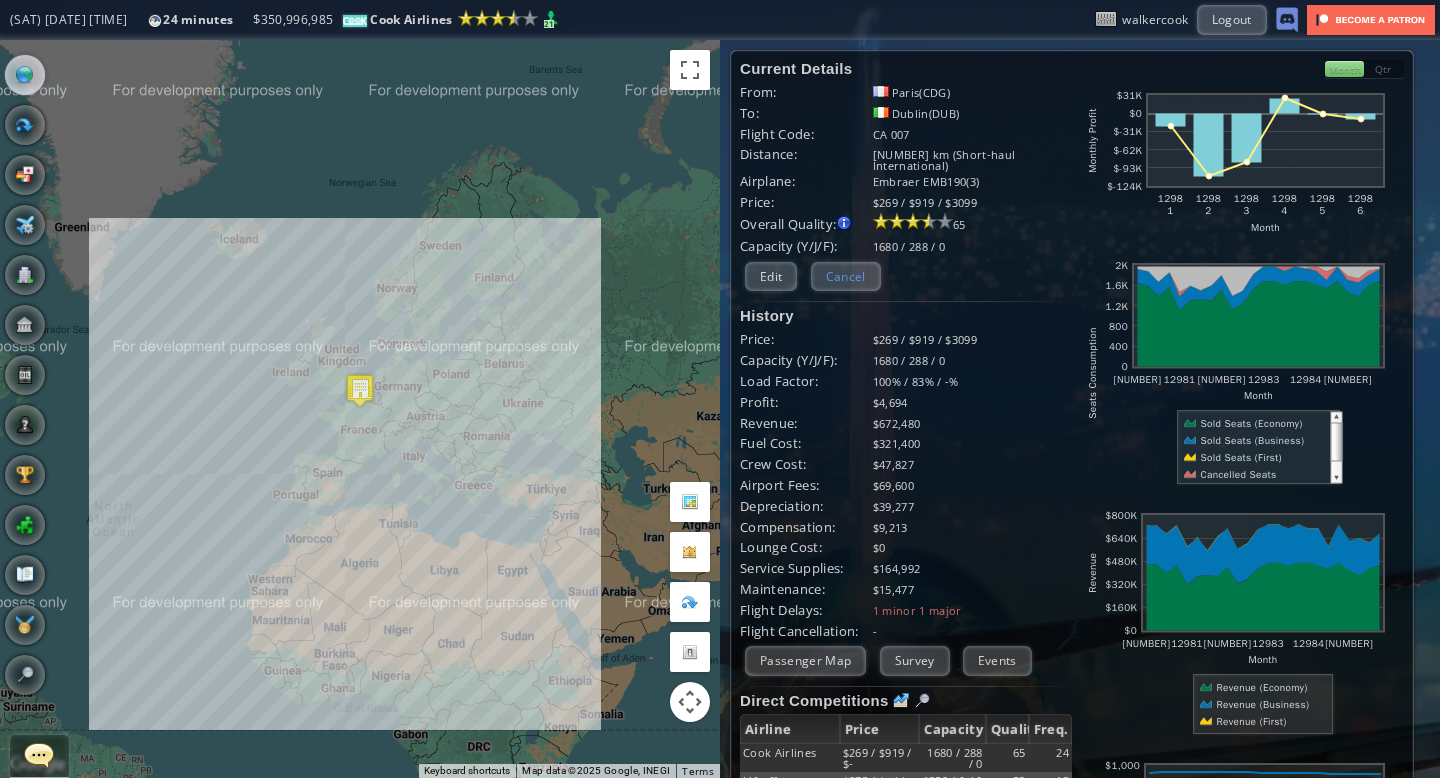 click on "Cancel" at bounding box center [846, 276] 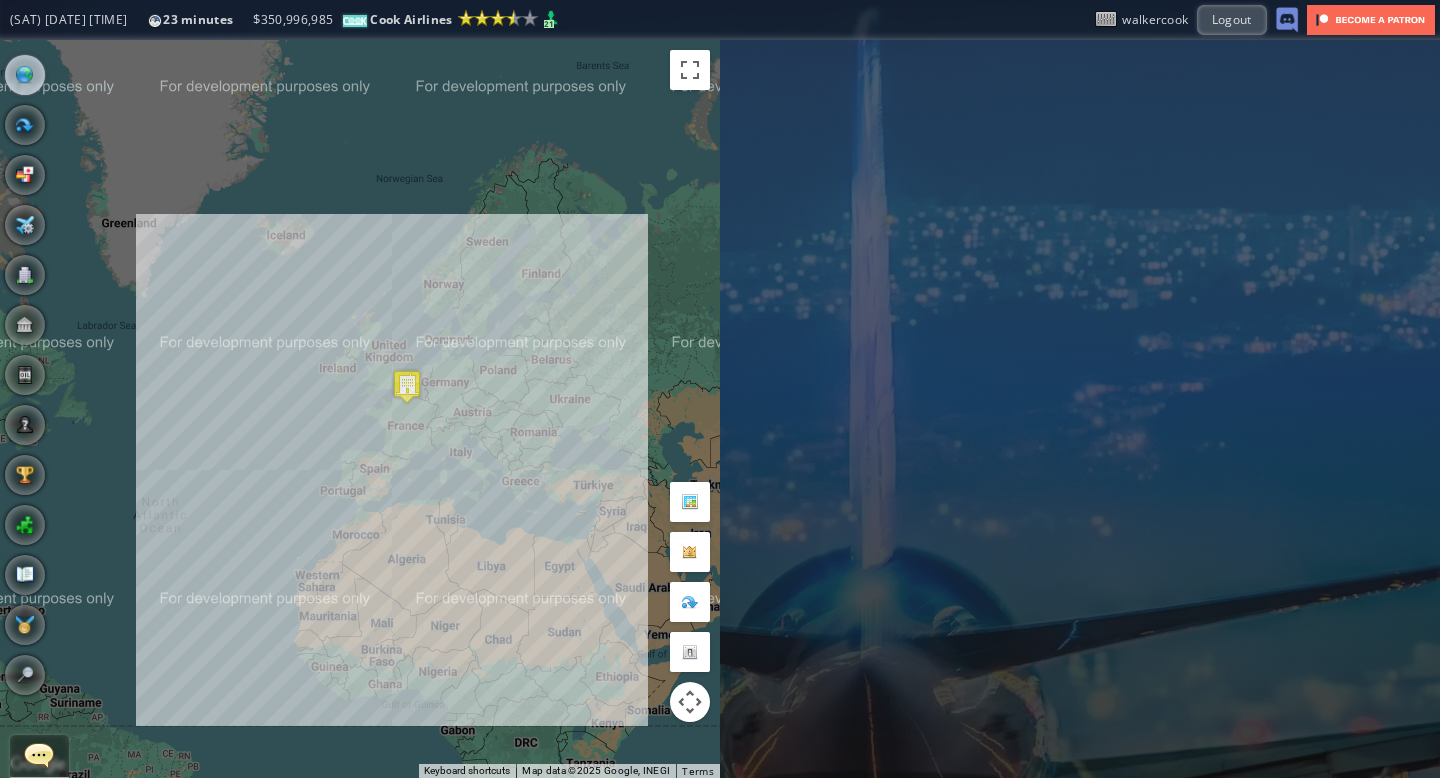 drag, startPoint x: 472, startPoint y: 311, endPoint x: 522, endPoint y: 306, distance: 50.24938 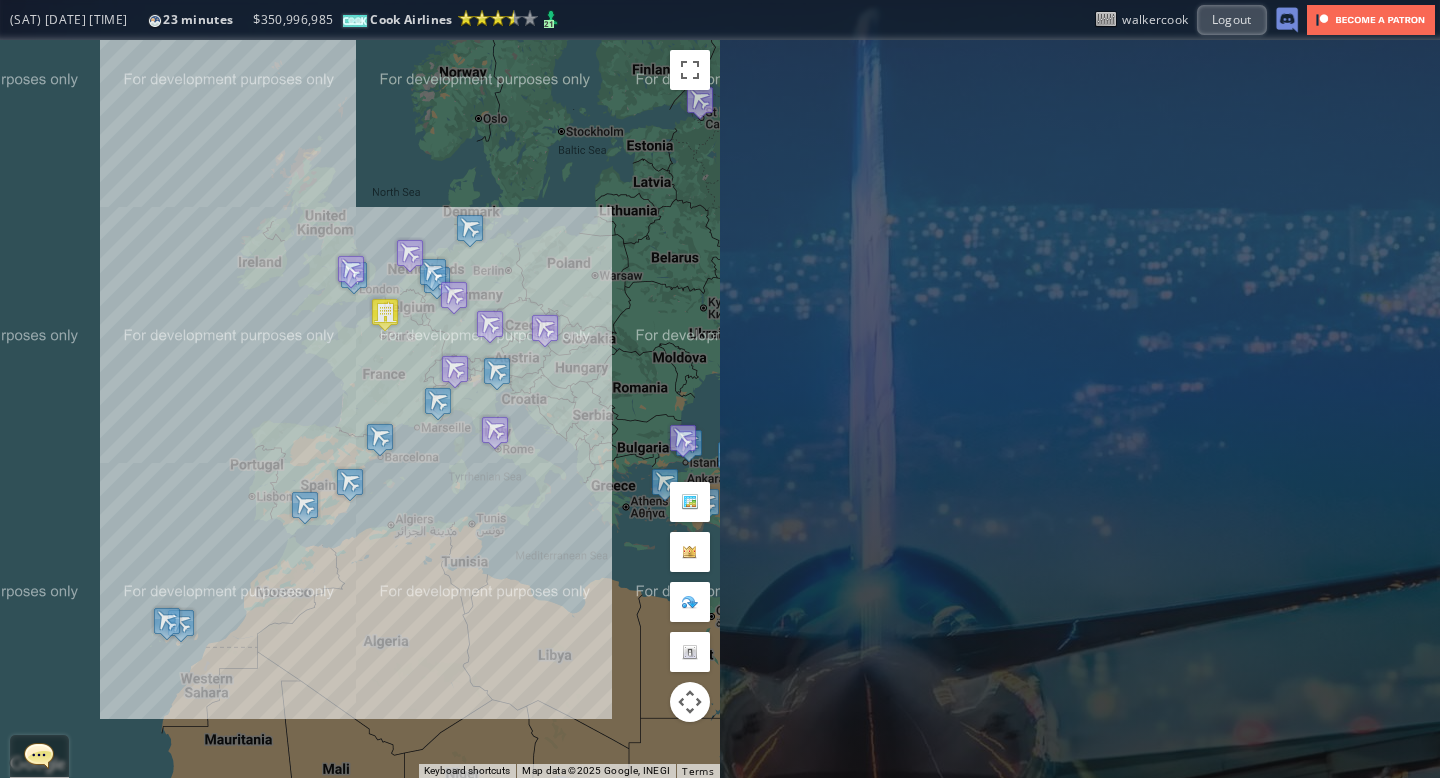 drag, startPoint x: 399, startPoint y: 330, endPoint x: 496, endPoint y: 158, distance: 197.46645 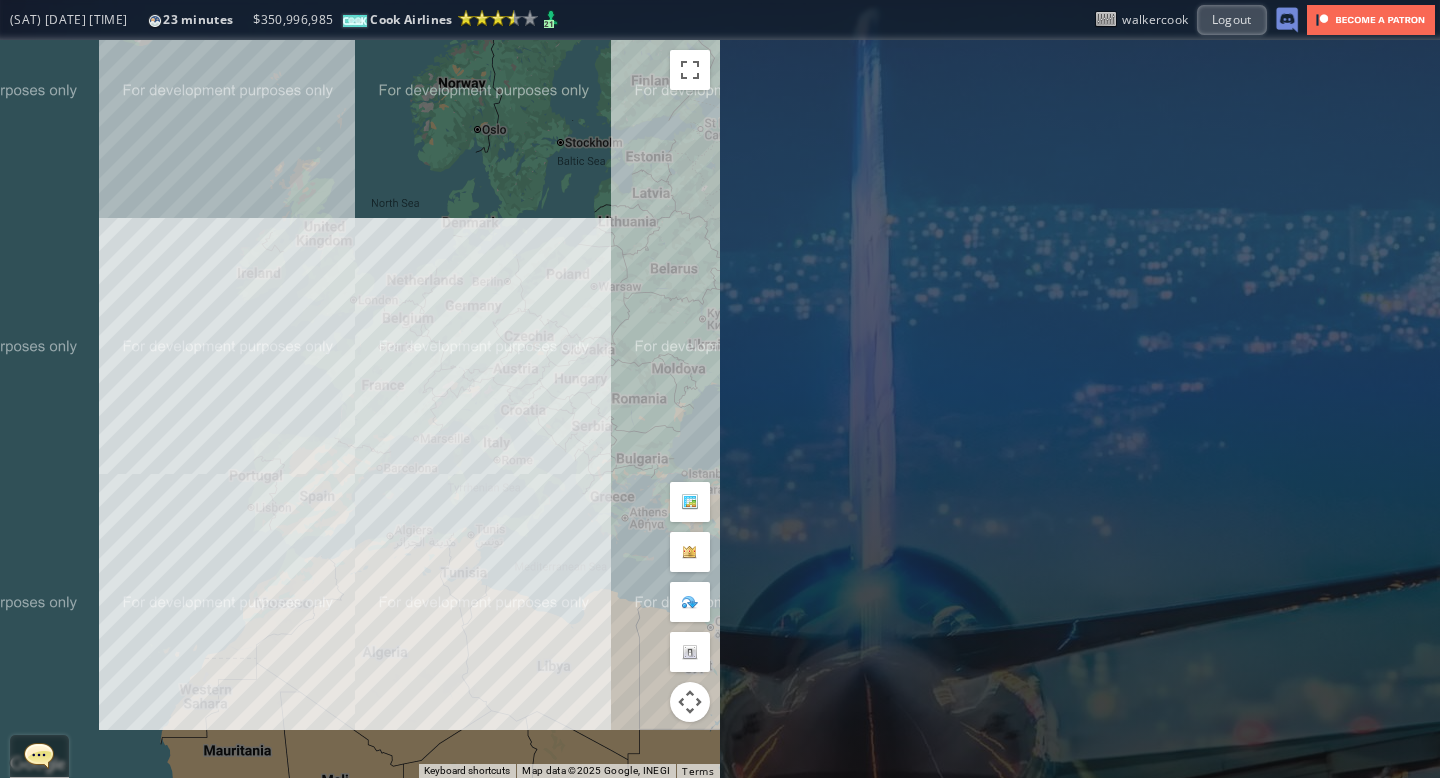 drag, startPoint x: 396, startPoint y: 179, endPoint x: 399, endPoint y: 193, distance: 14.3178215 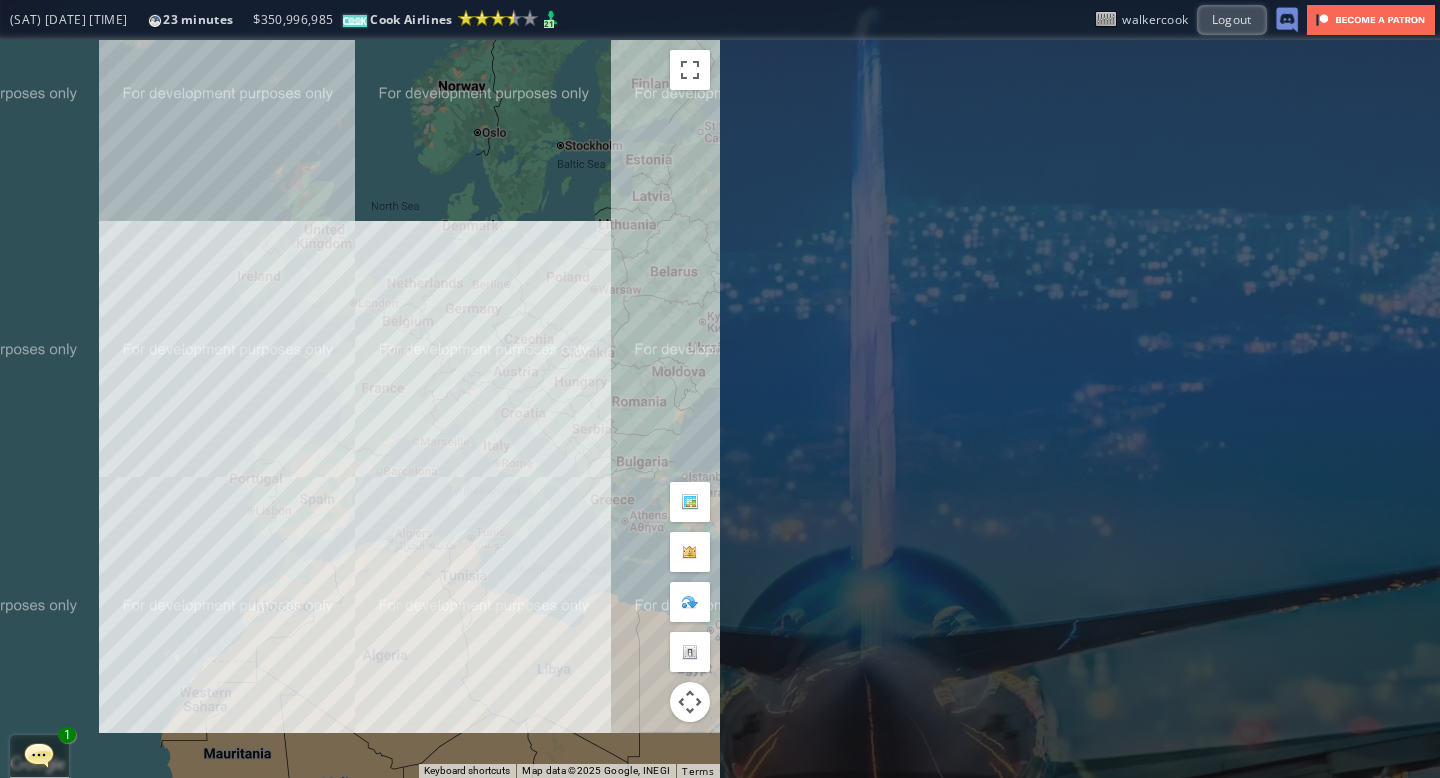 click at bounding box center [39, 755] 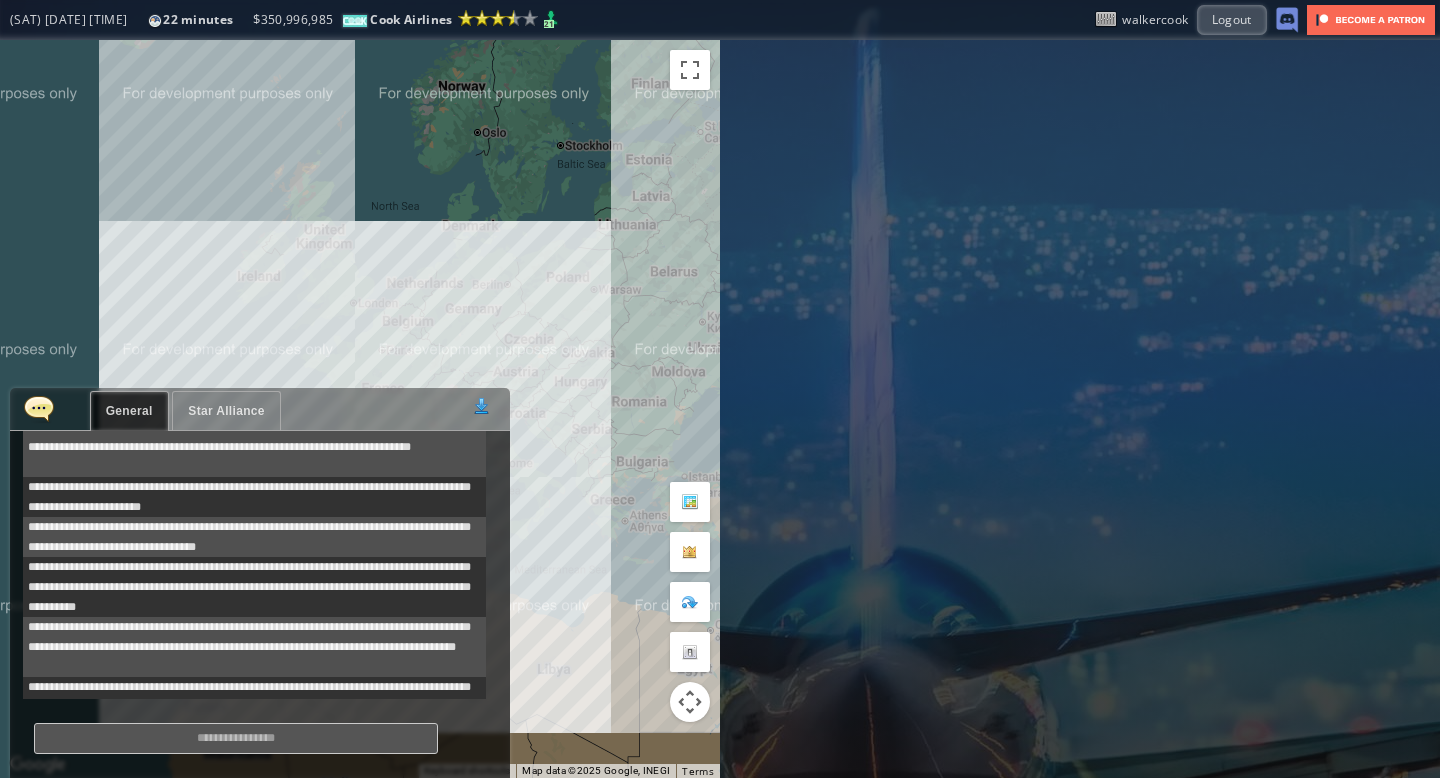 scroll, scrollTop: 680, scrollLeft: 0, axis: vertical 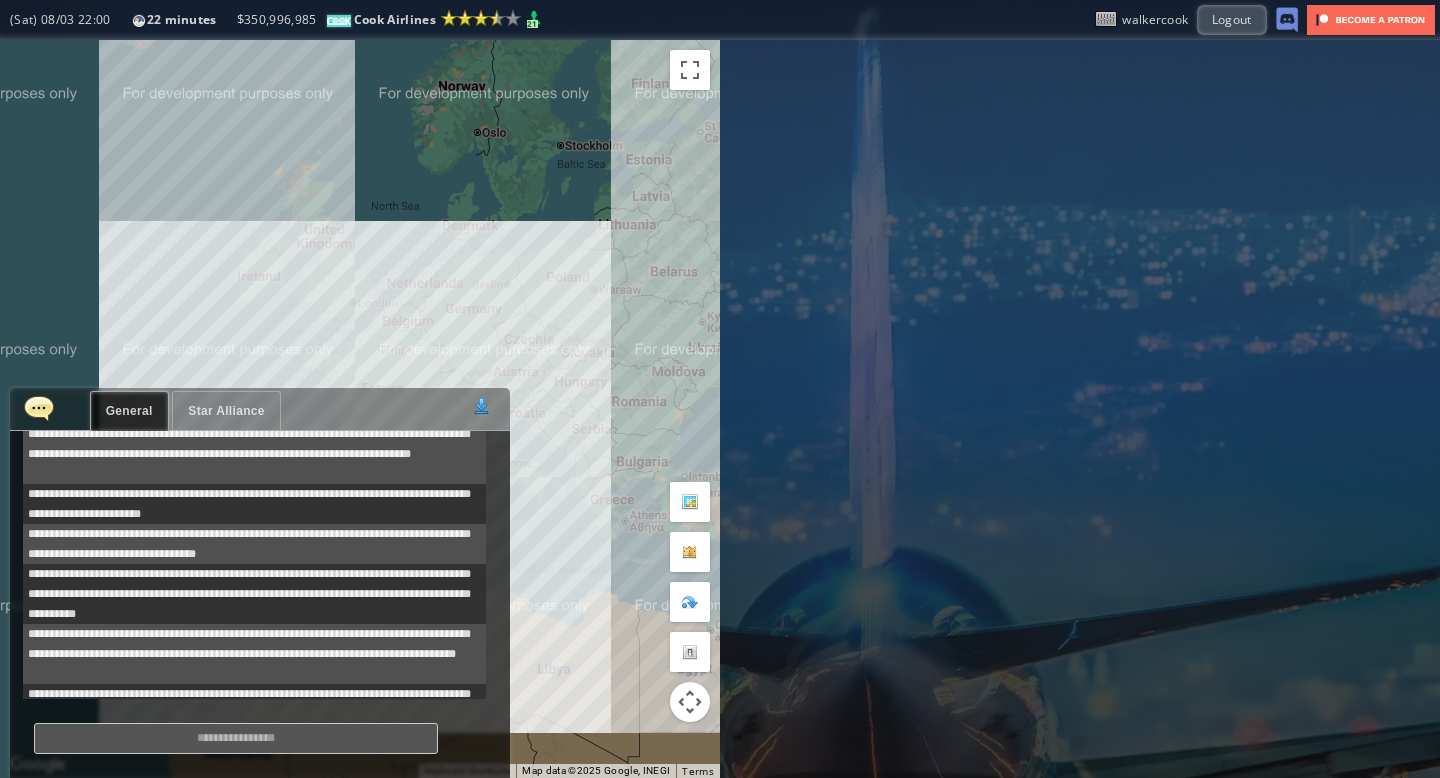 click on "Star Alliance" at bounding box center (226, 411) 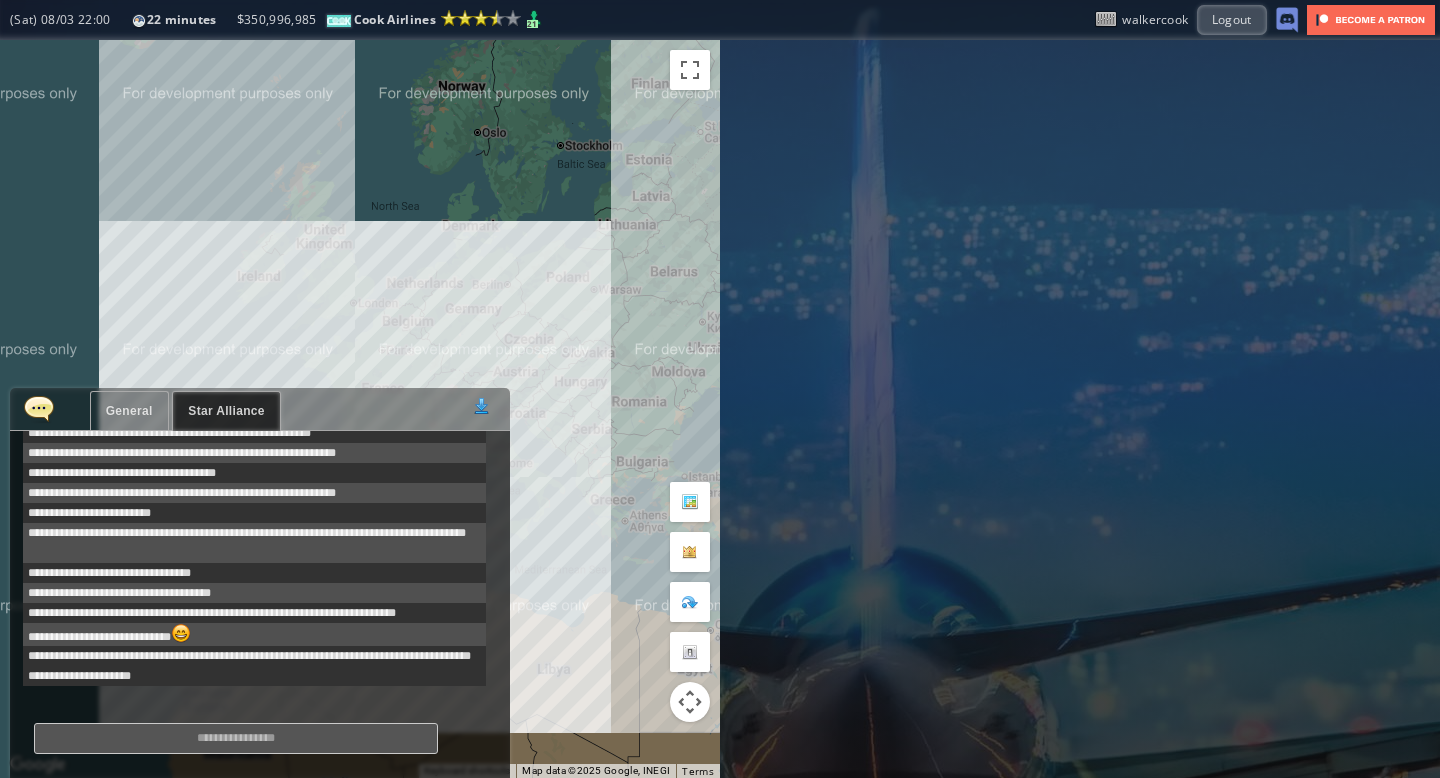 click on "General" at bounding box center [129, 411] 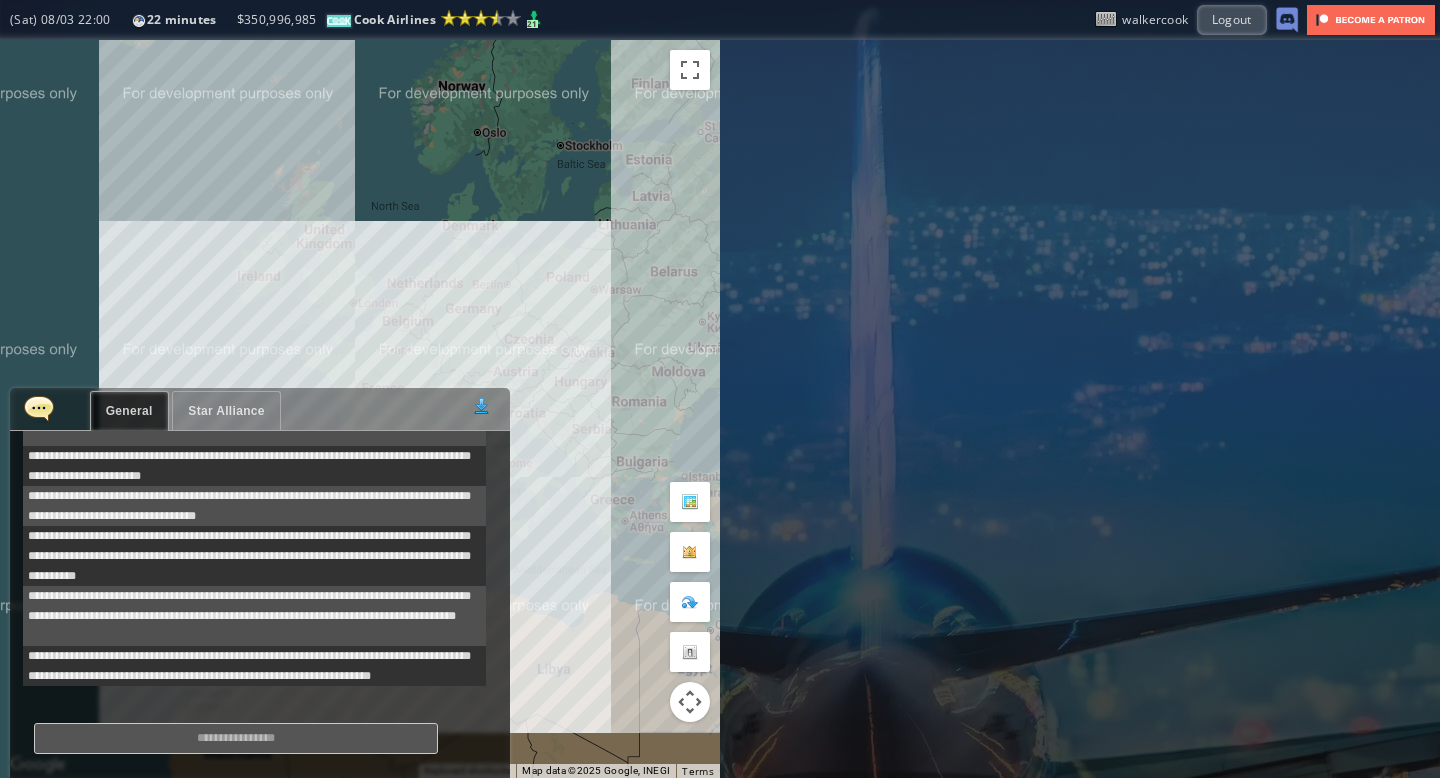 click at bounding box center (39, 408) 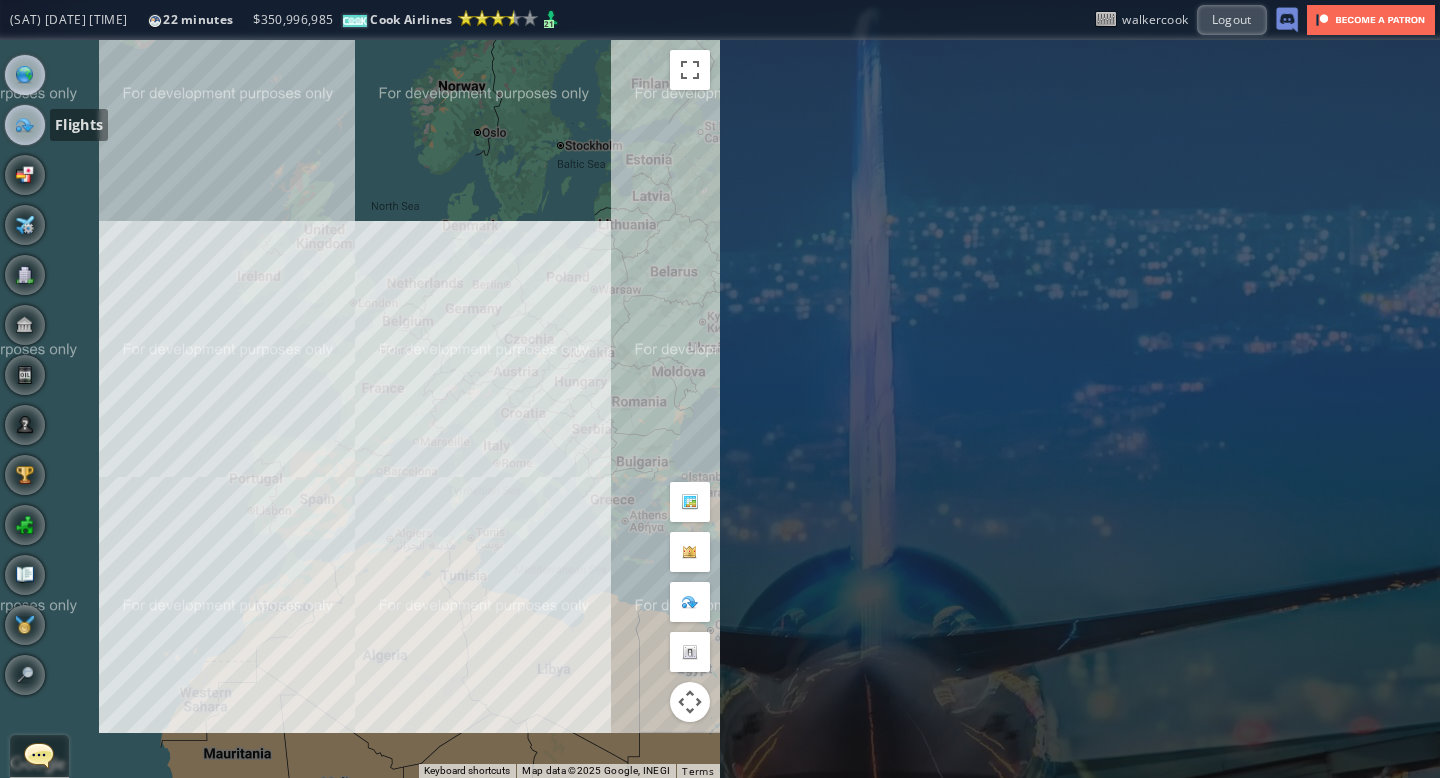 click at bounding box center [25, 125] 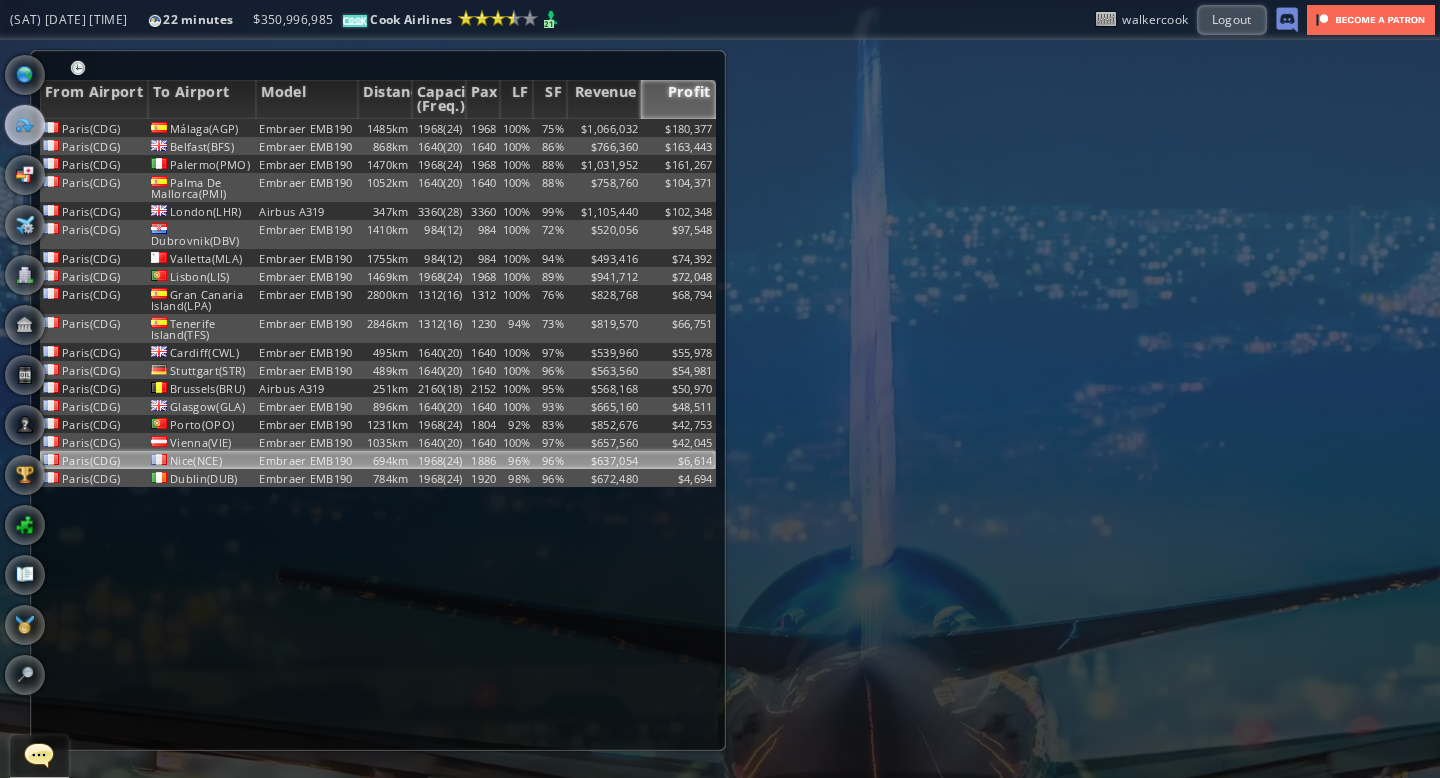 click on "1968(24)" at bounding box center (439, 128) 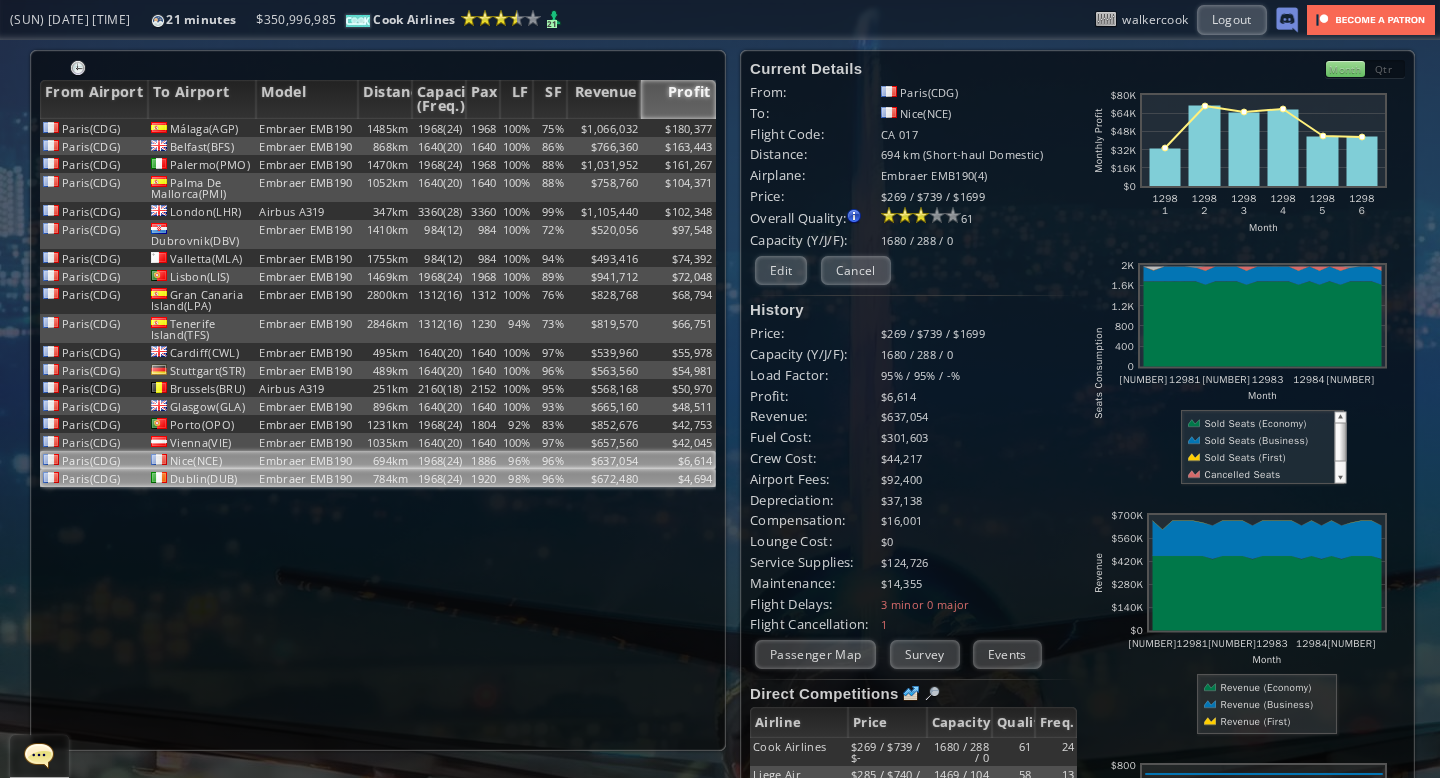 click on "1968(24)" at bounding box center [439, 128] 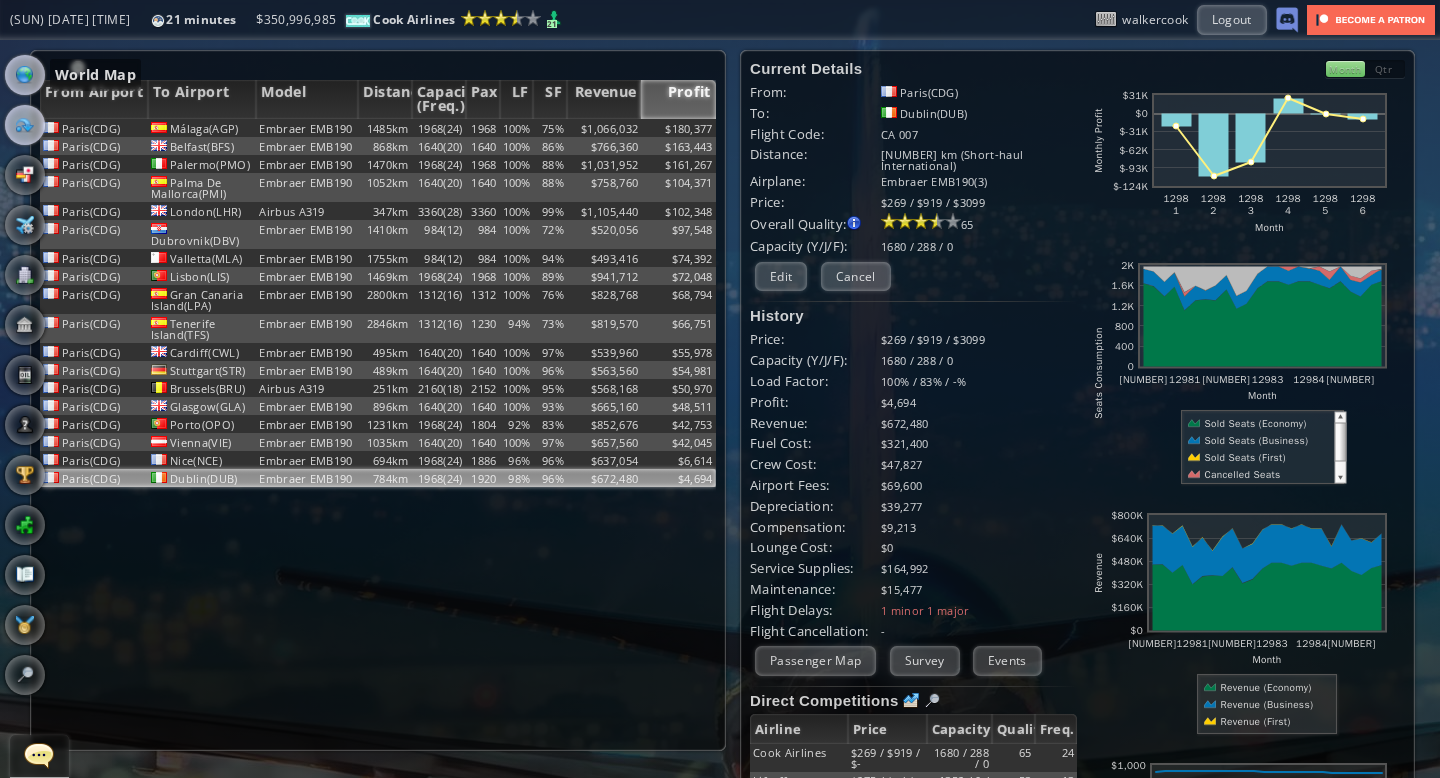 click at bounding box center (25, 75) 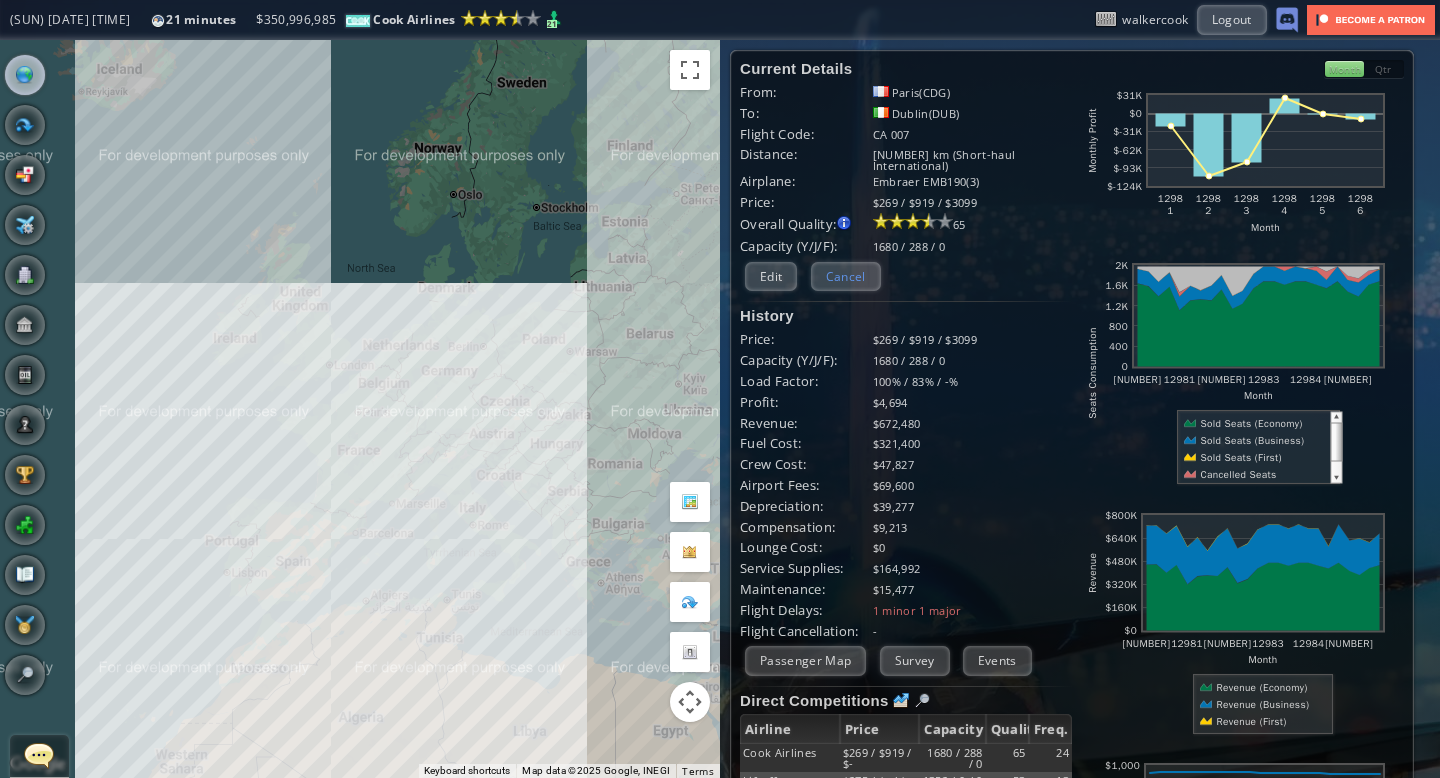 click on "Cancel" at bounding box center (846, 276) 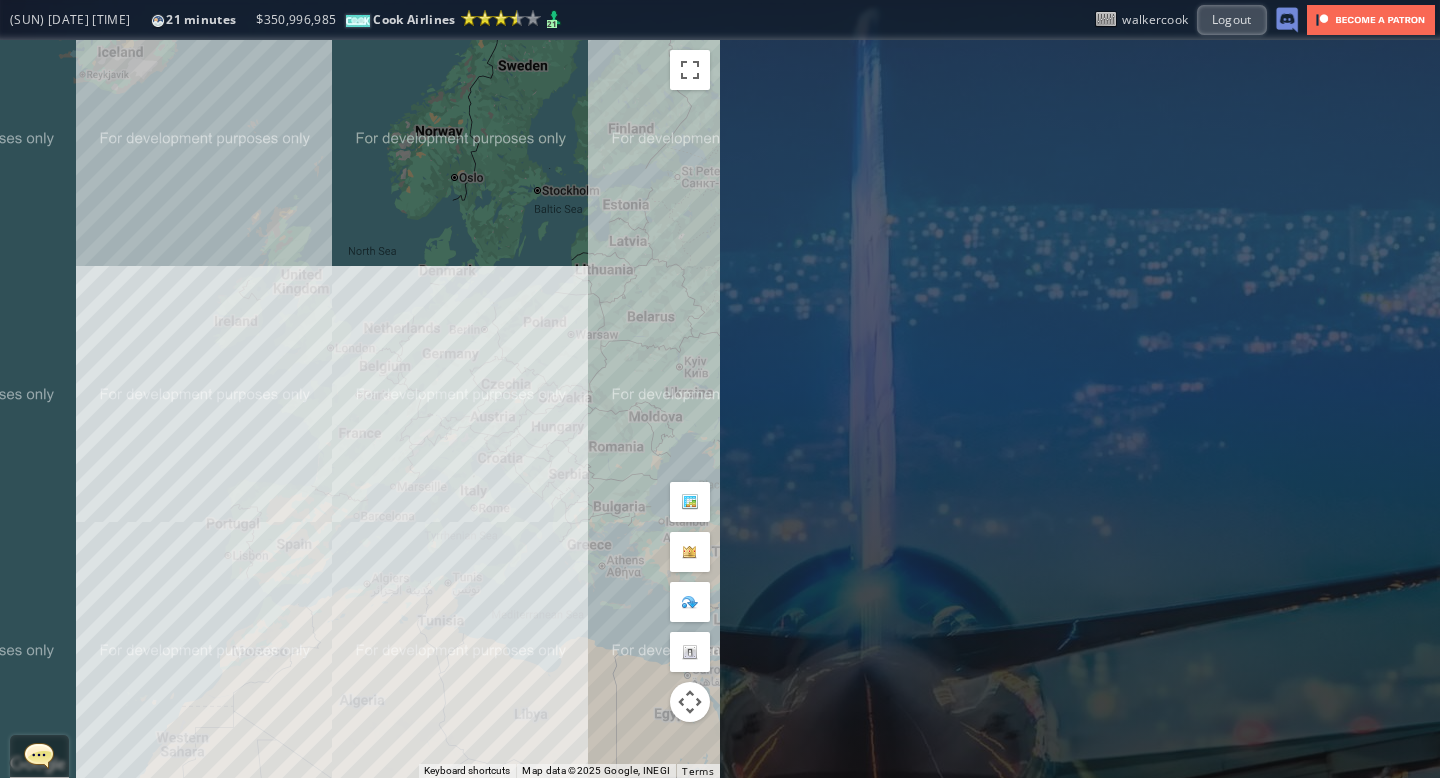 drag, startPoint x: 168, startPoint y: 359, endPoint x: 169, endPoint y: 339, distance: 20.024984 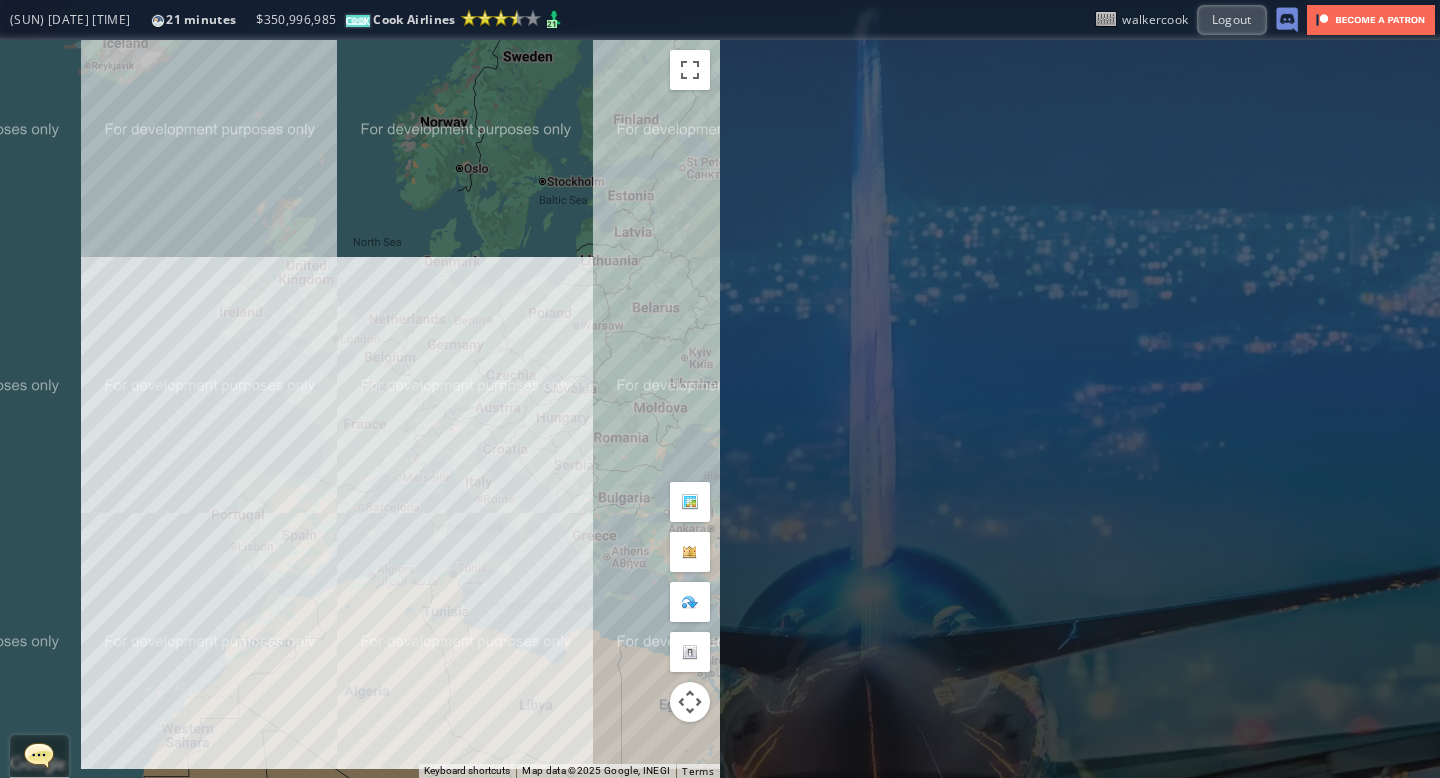drag, startPoint x: 145, startPoint y: 316, endPoint x: 150, endPoint y: 304, distance: 13 